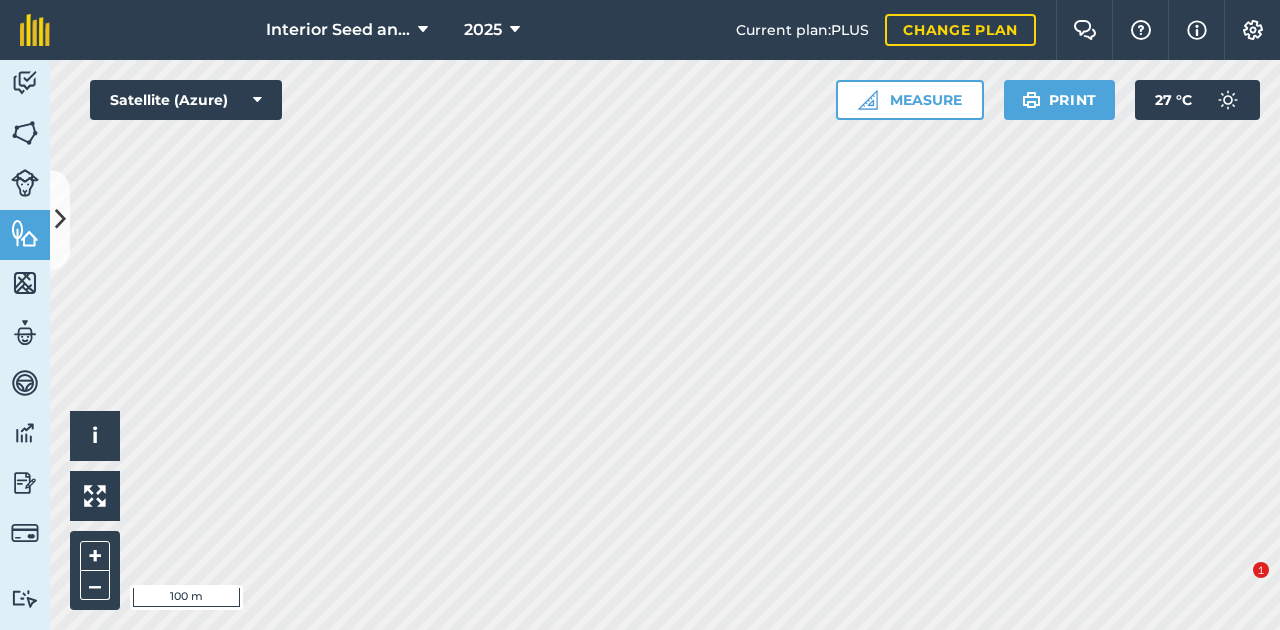 scroll, scrollTop: 0, scrollLeft: 0, axis: both 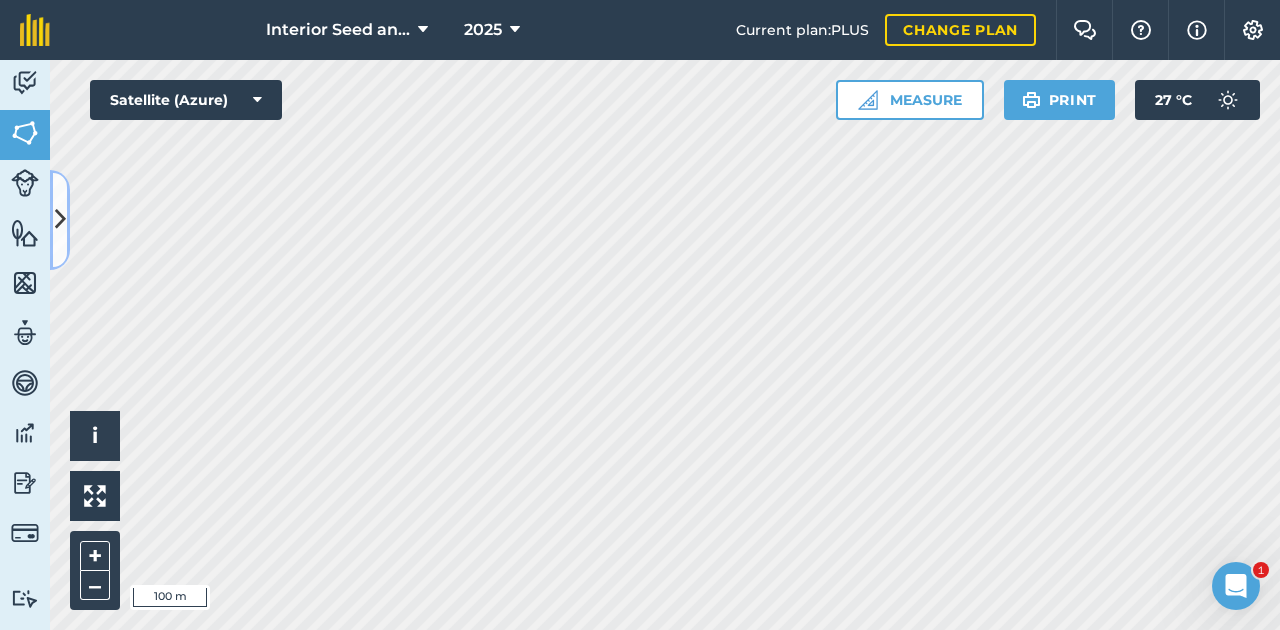 click at bounding box center (60, 219) 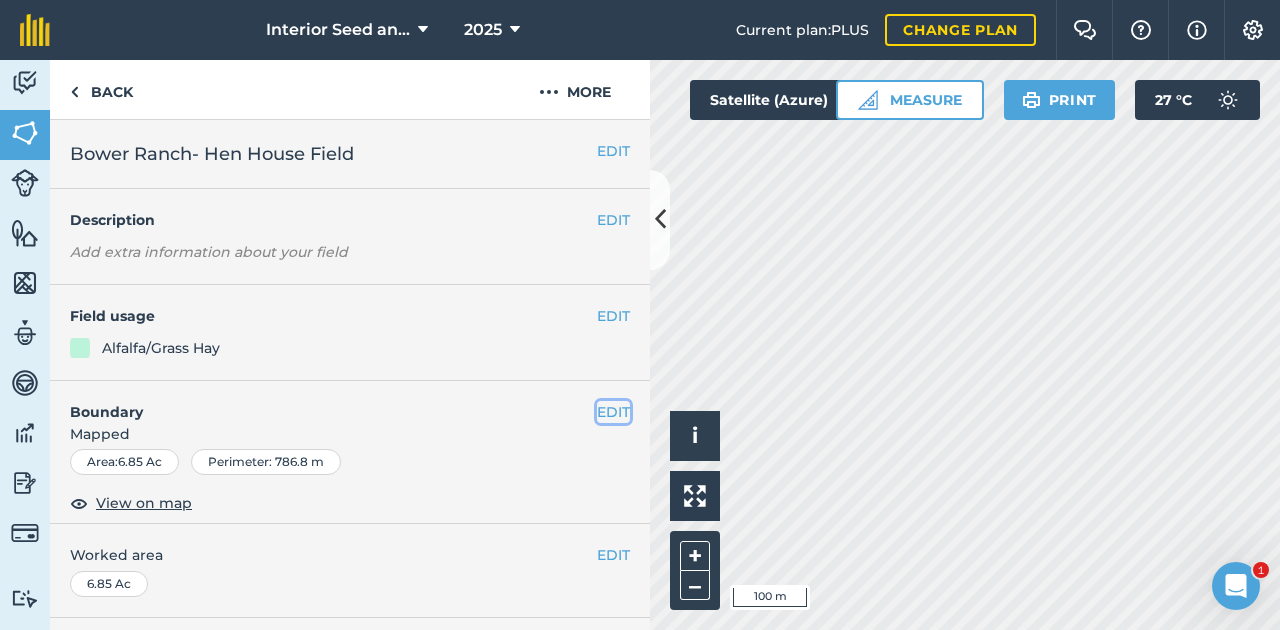 click on "EDIT" at bounding box center [613, 412] 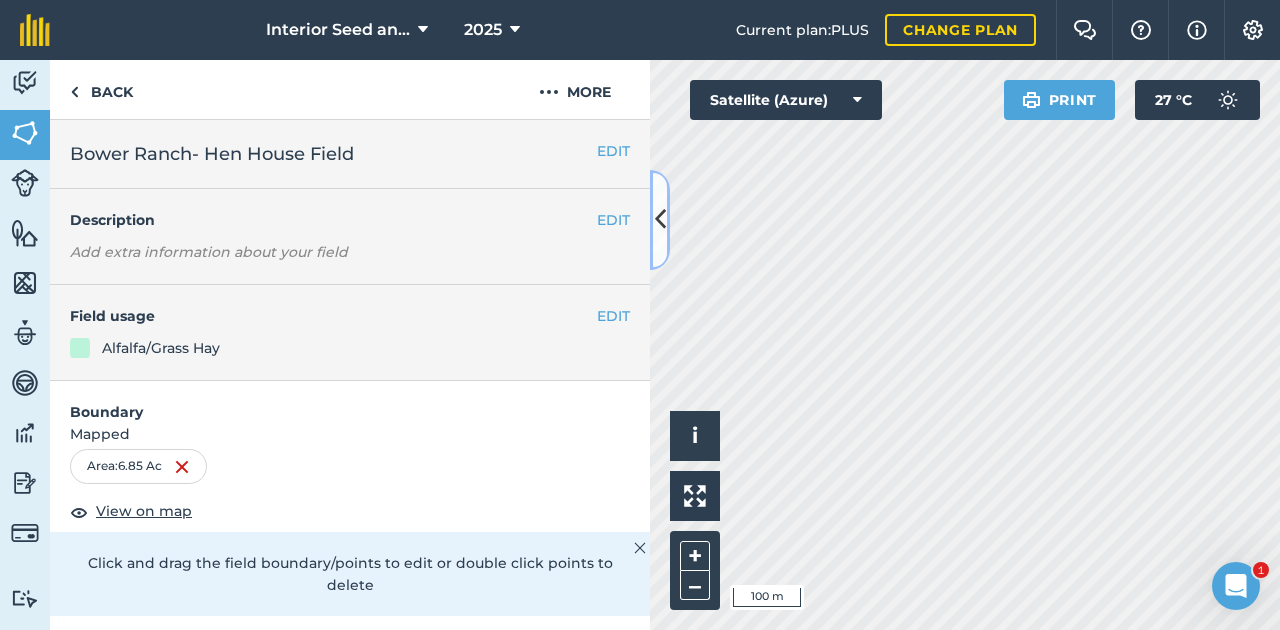 click at bounding box center [660, 219] 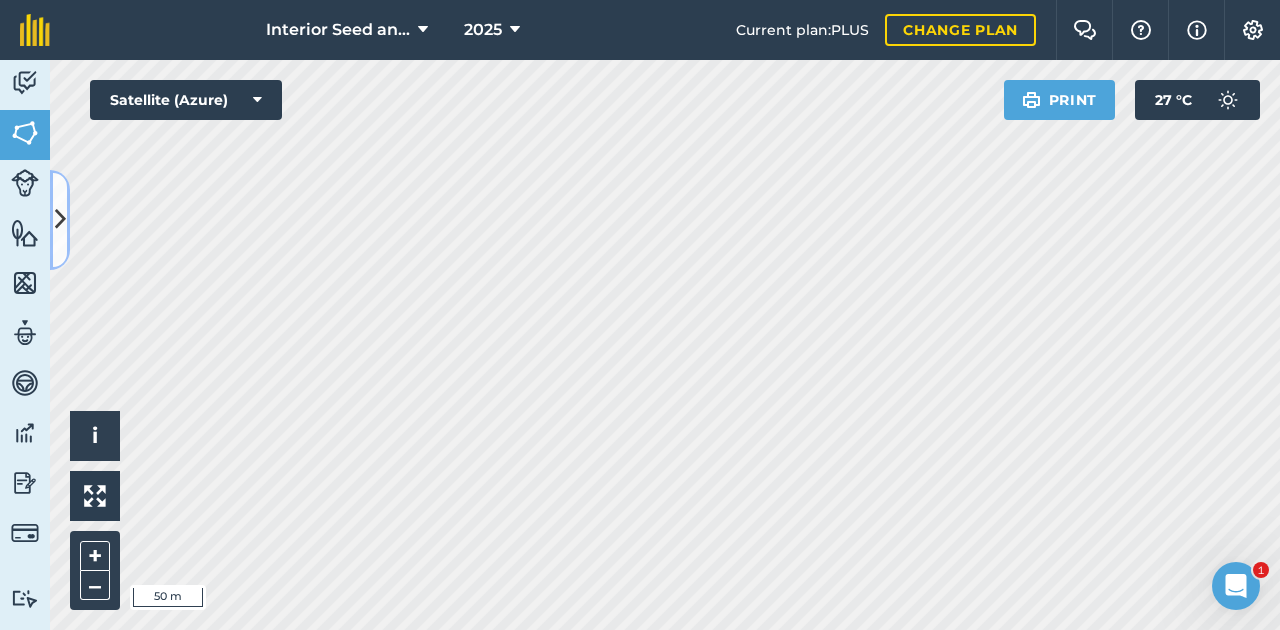 click at bounding box center (60, 219) 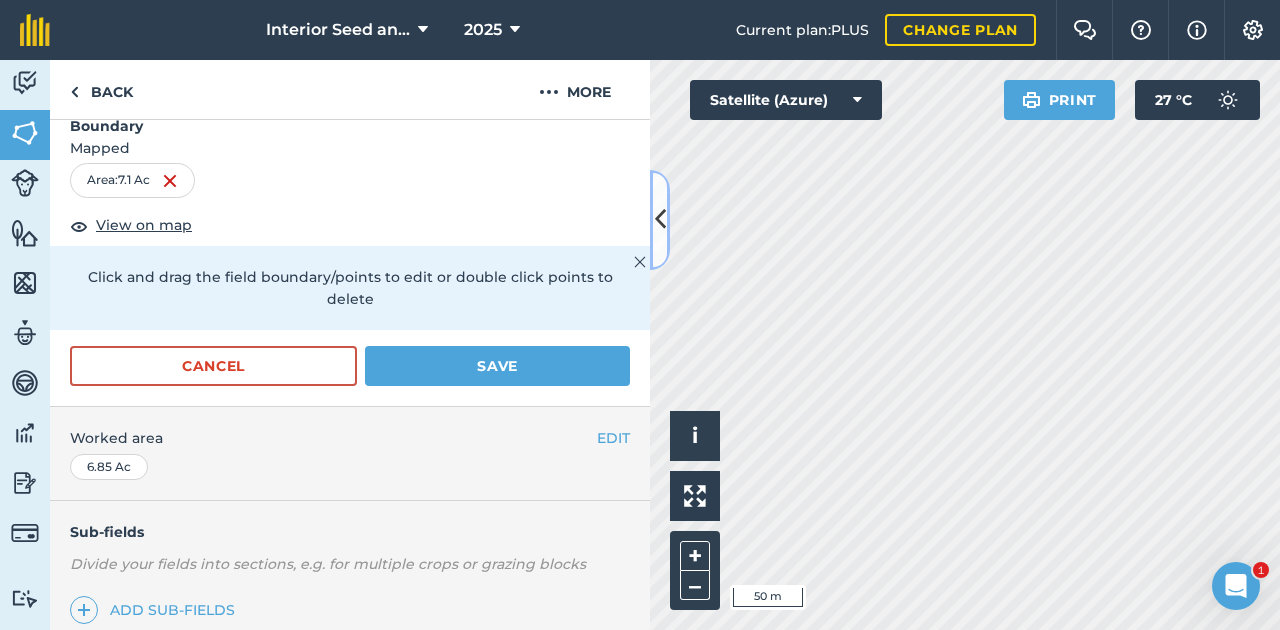scroll, scrollTop: 300, scrollLeft: 0, axis: vertical 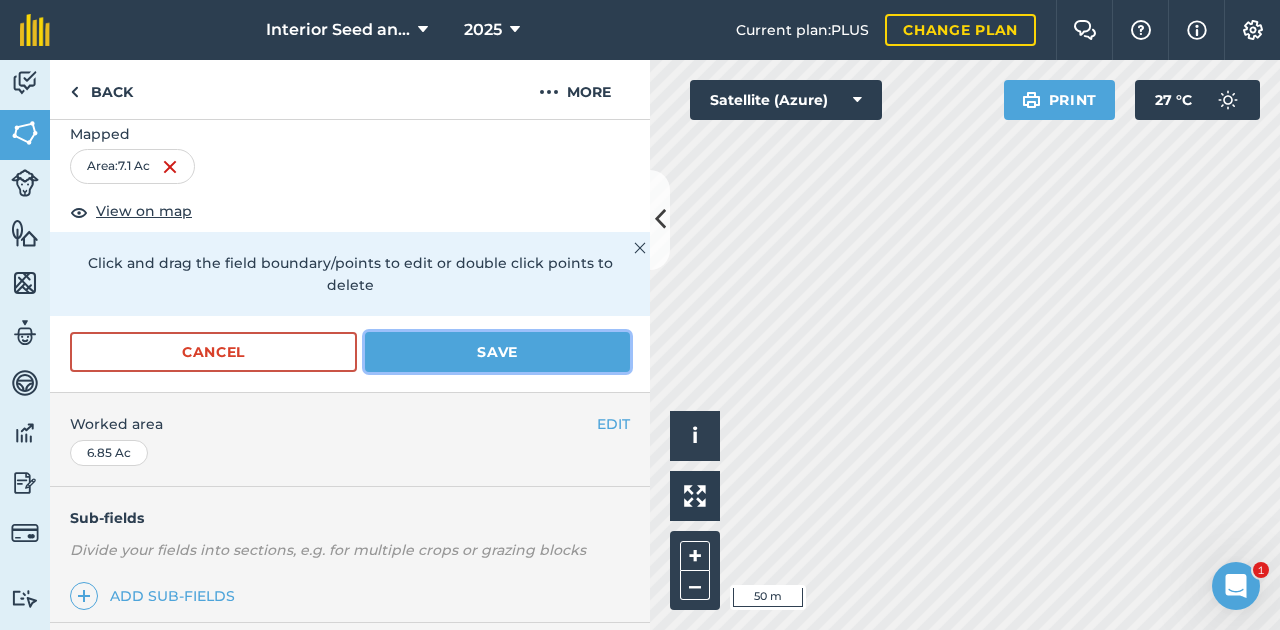 click on "Save" at bounding box center [497, 352] 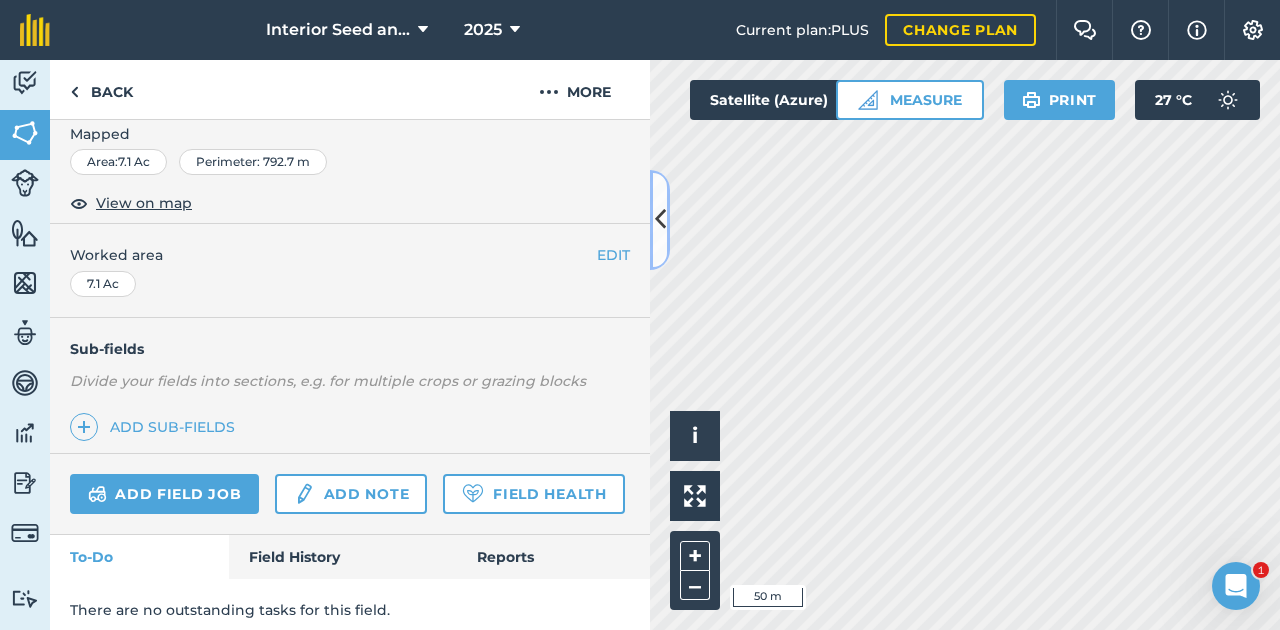 click at bounding box center (660, 219) 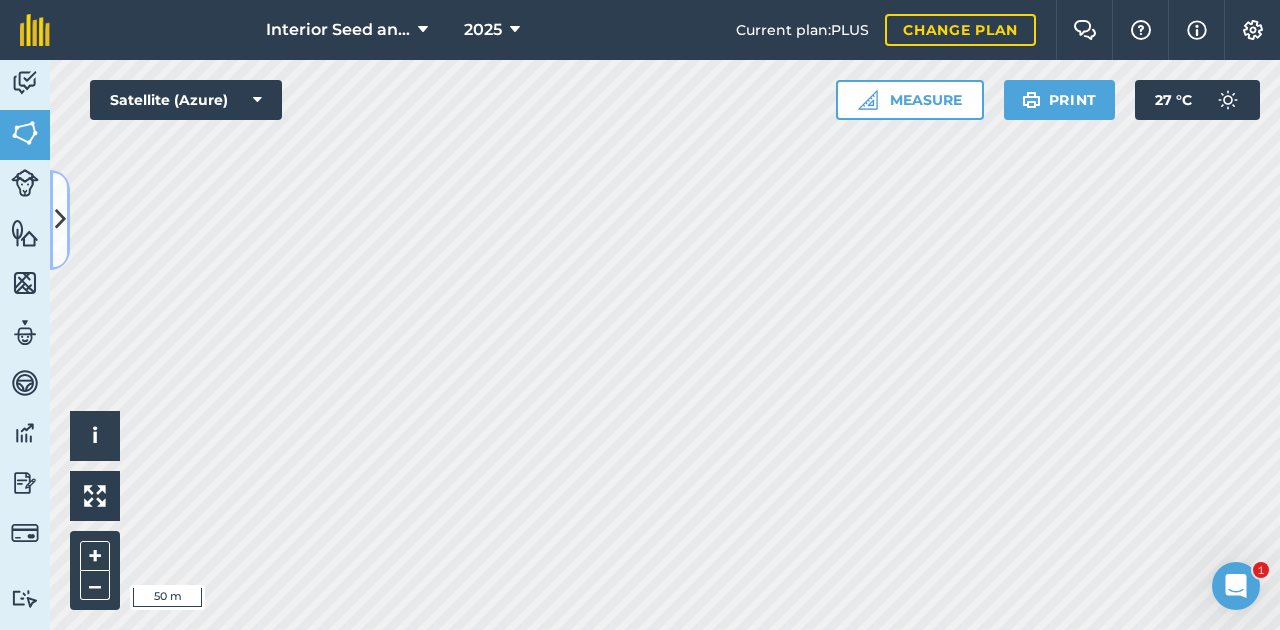 click at bounding box center [60, 219] 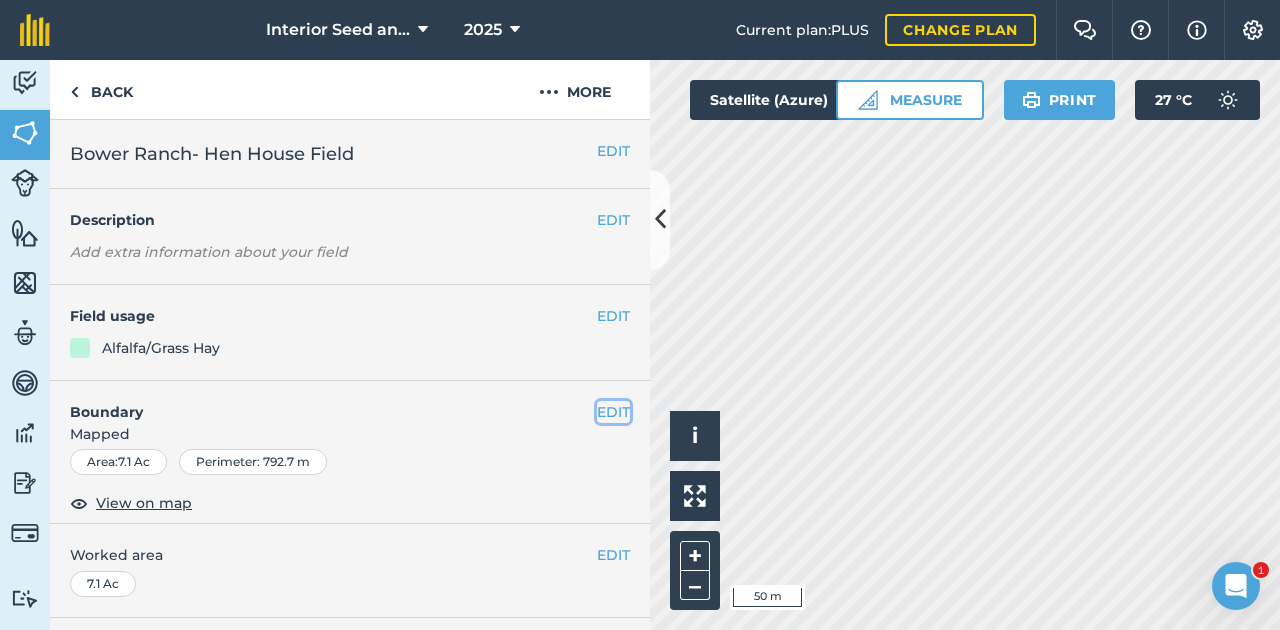 click on "EDIT" at bounding box center [613, 412] 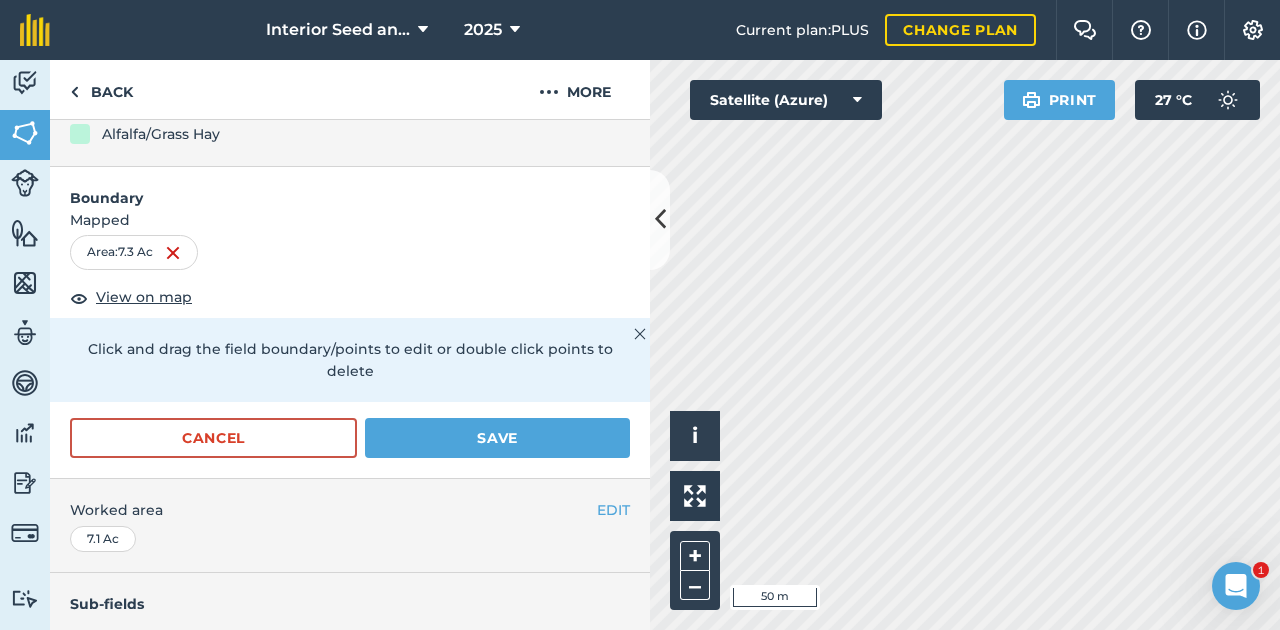 scroll, scrollTop: 300, scrollLeft: 0, axis: vertical 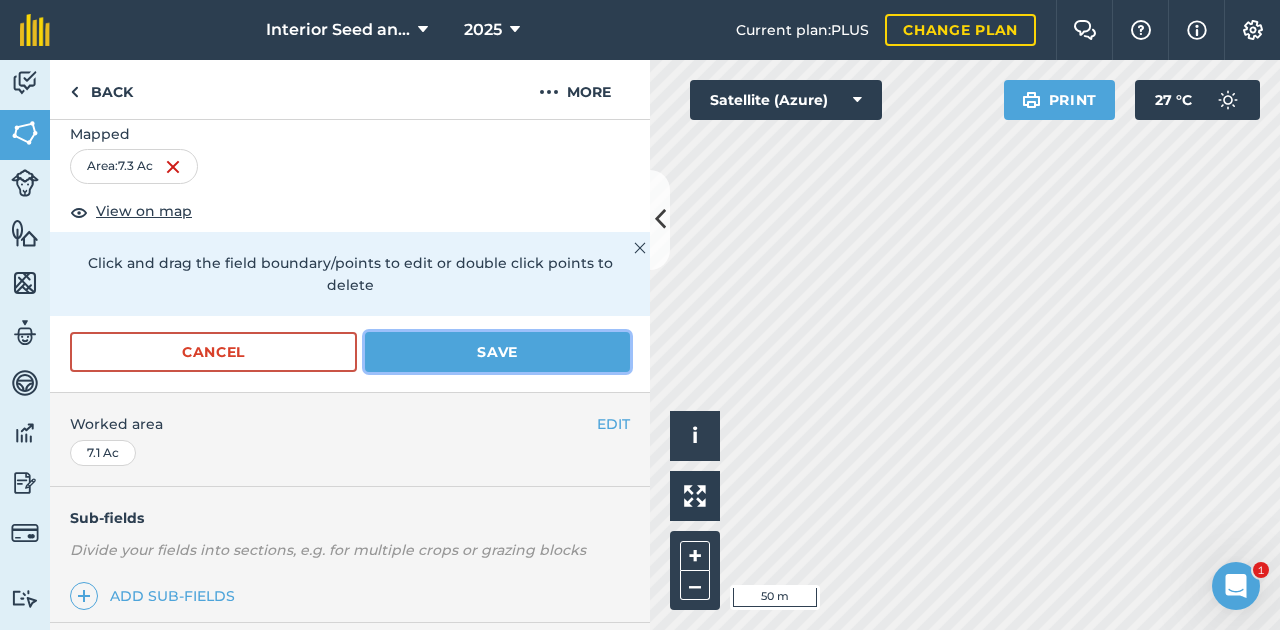 click on "Save" at bounding box center (497, 352) 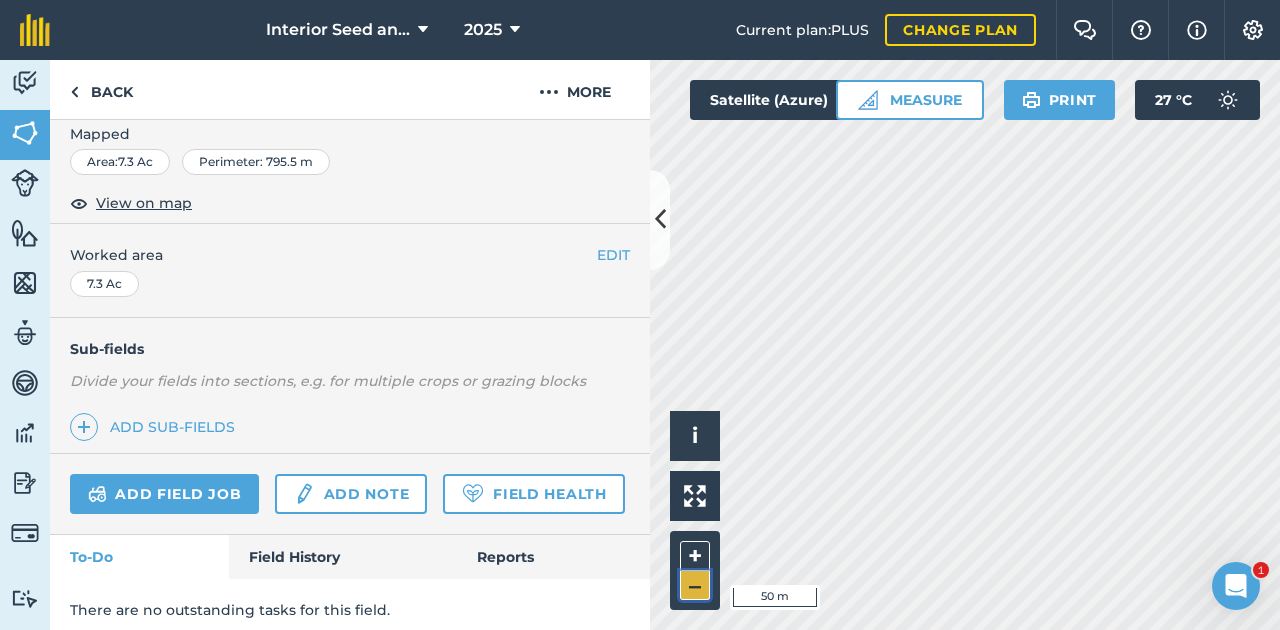 click on "–" at bounding box center [695, 585] 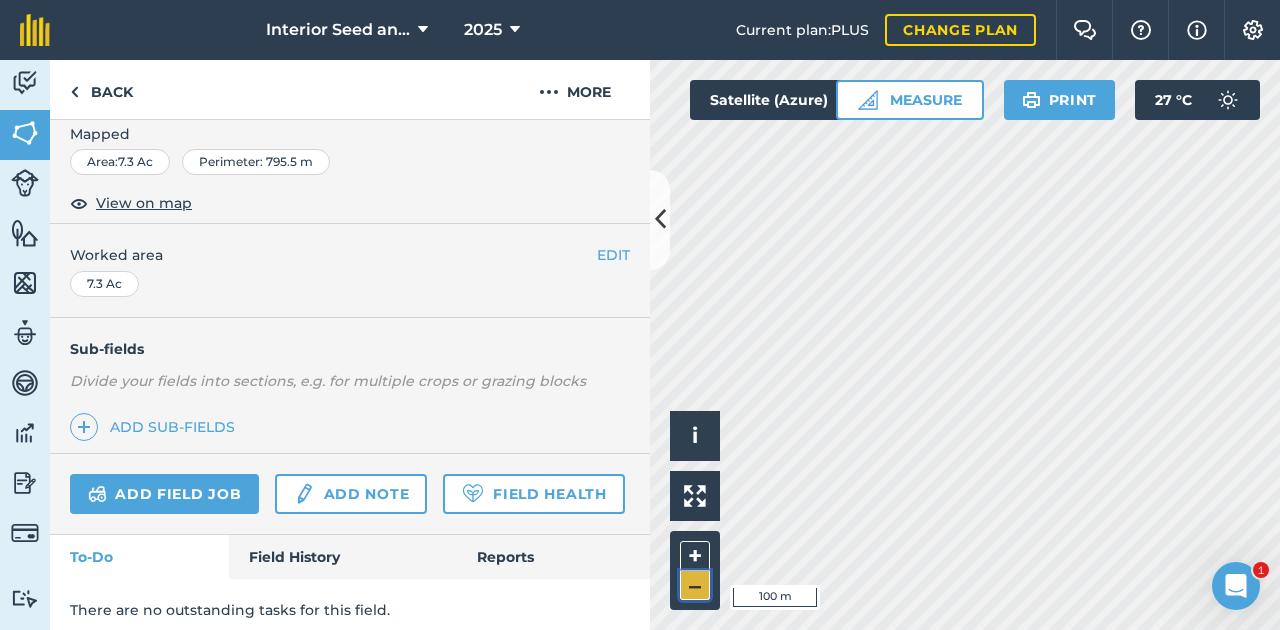 click on "–" at bounding box center [695, 585] 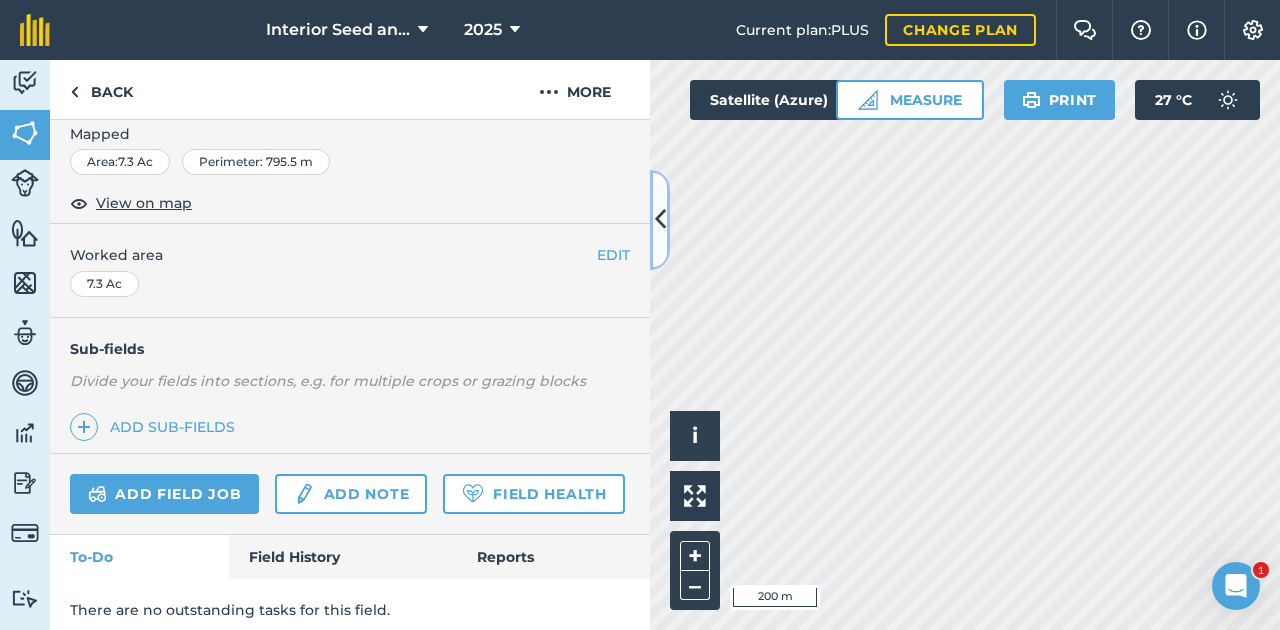 click at bounding box center [660, 219] 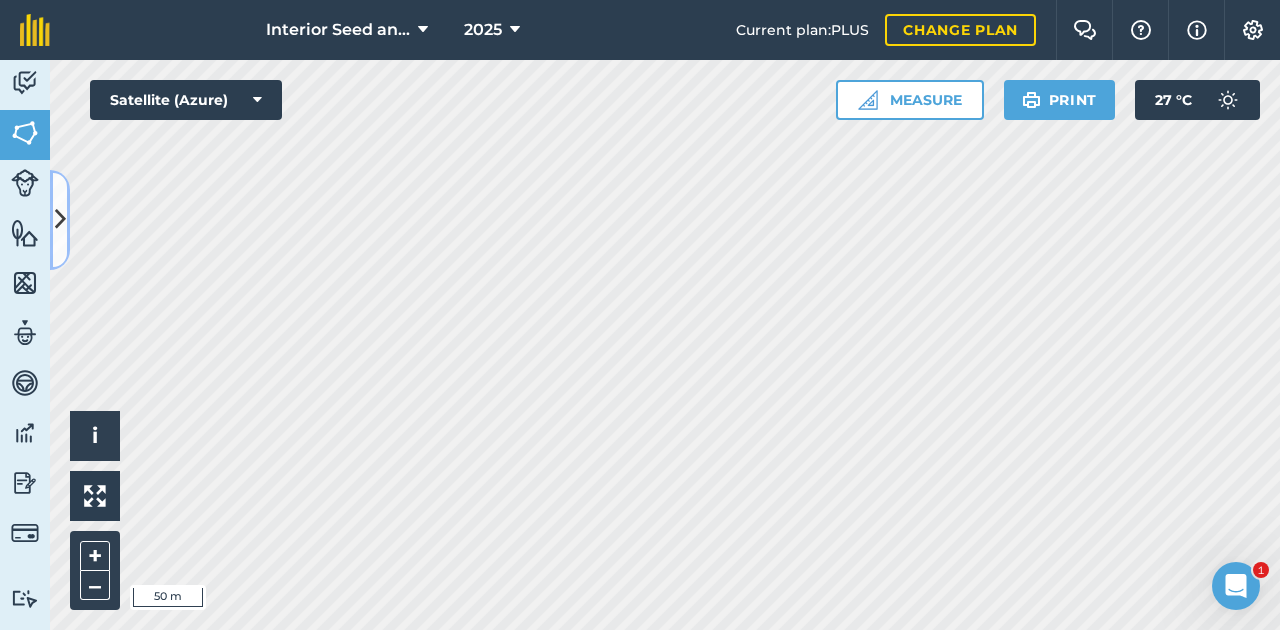 click at bounding box center [60, 219] 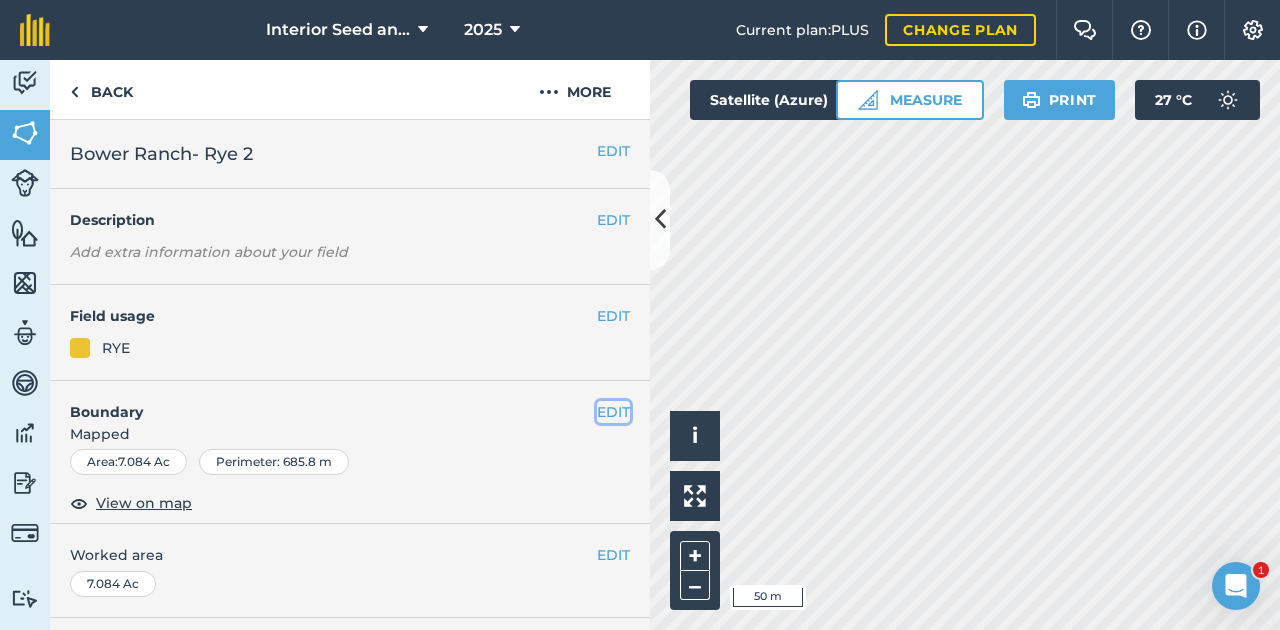 click on "EDIT" at bounding box center [613, 412] 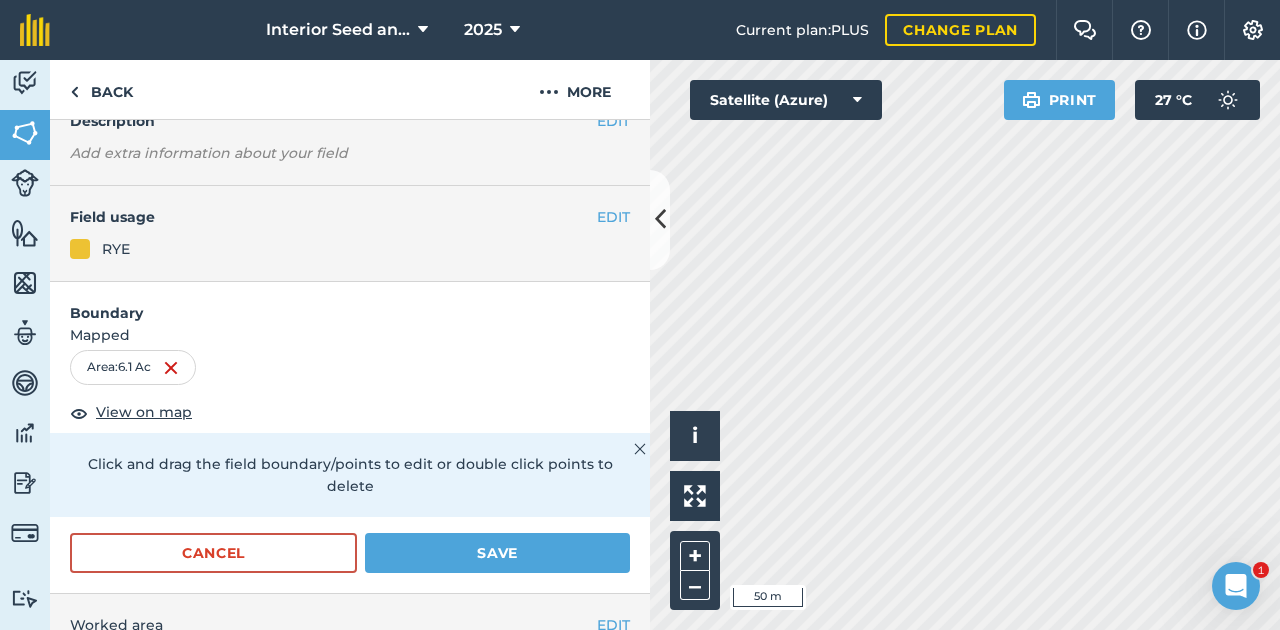 scroll, scrollTop: 300, scrollLeft: 0, axis: vertical 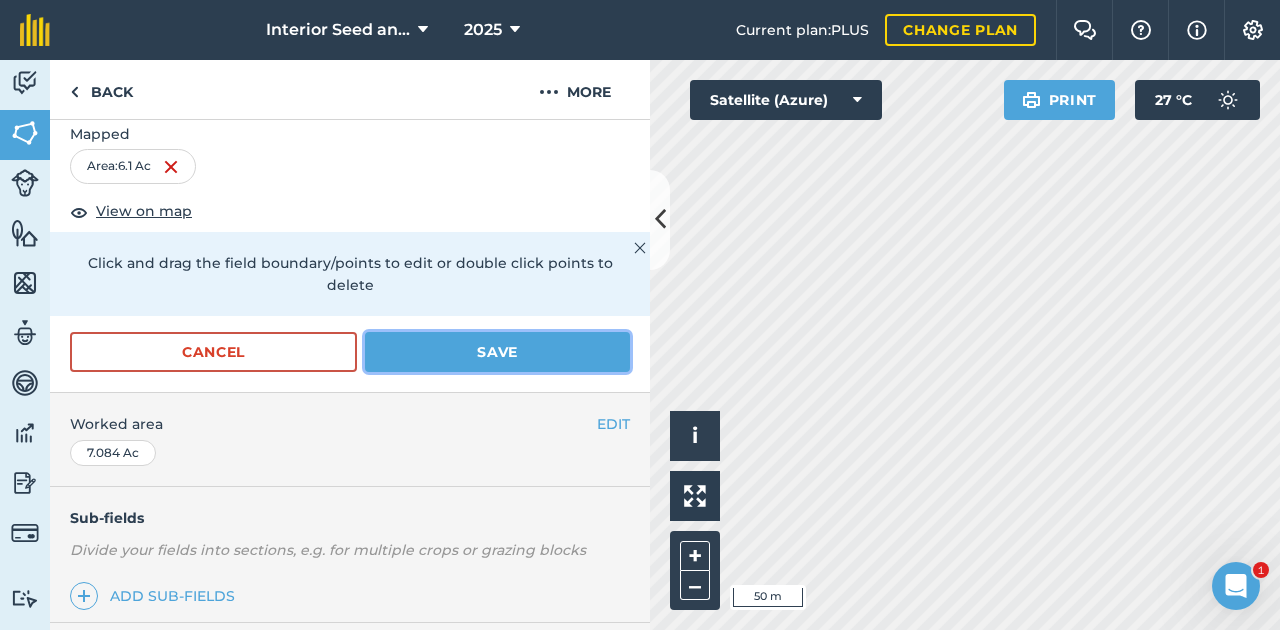 click on "Save" at bounding box center (497, 352) 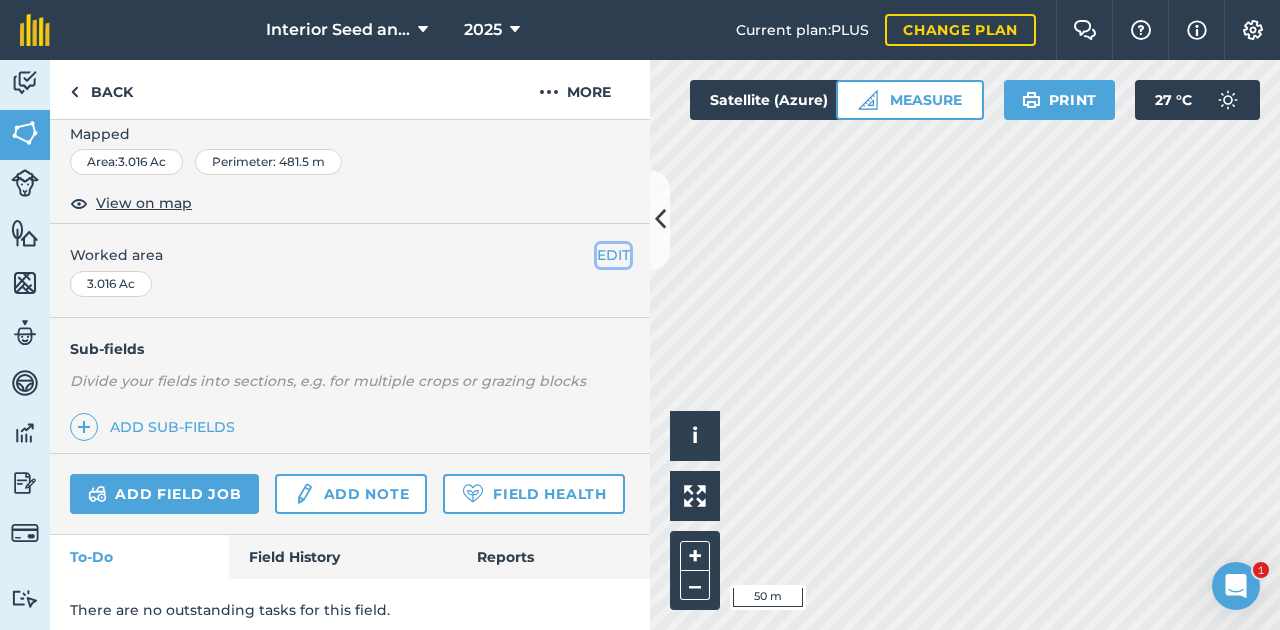 click on "EDIT" at bounding box center (613, 255) 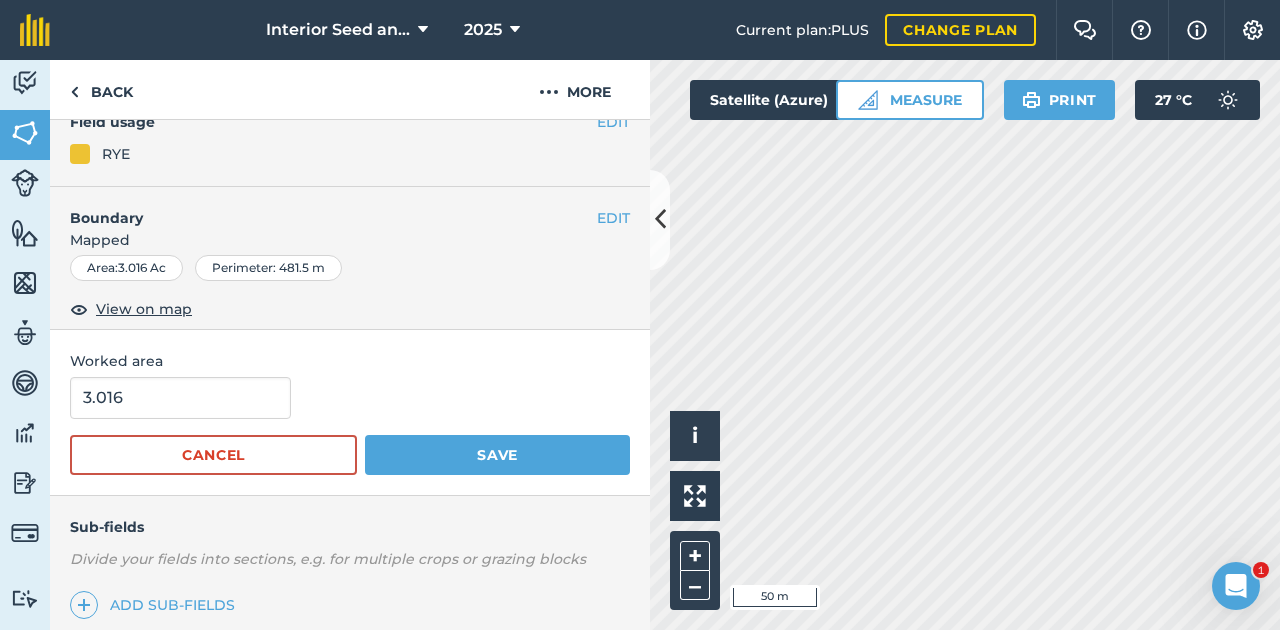 scroll, scrollTop: 133, scrollLeft: 0, axis: vertical 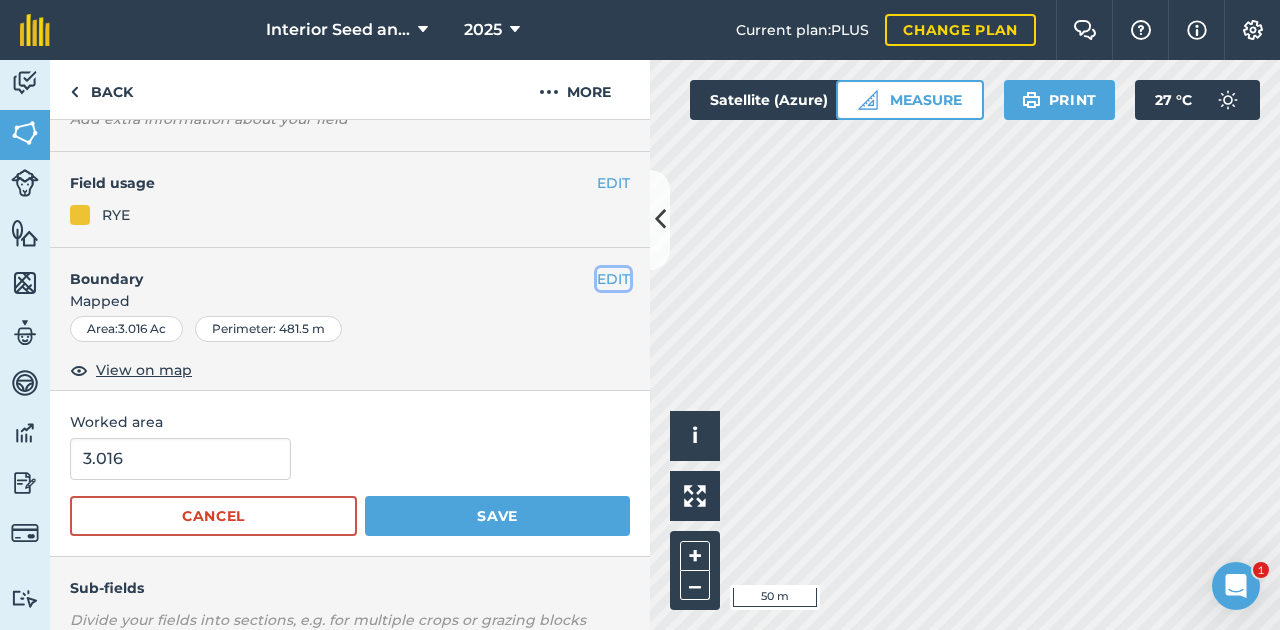 click on "EDIT" at bounding box center (613, 279) 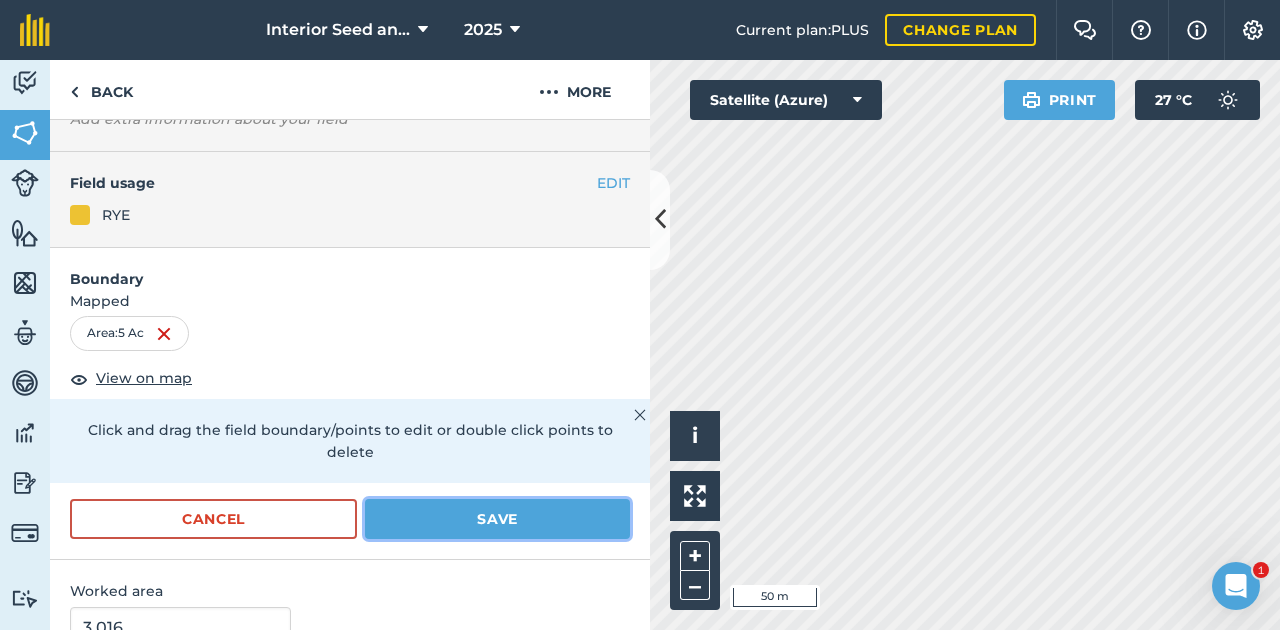 click on "Save" at bounding box center [497, 519] 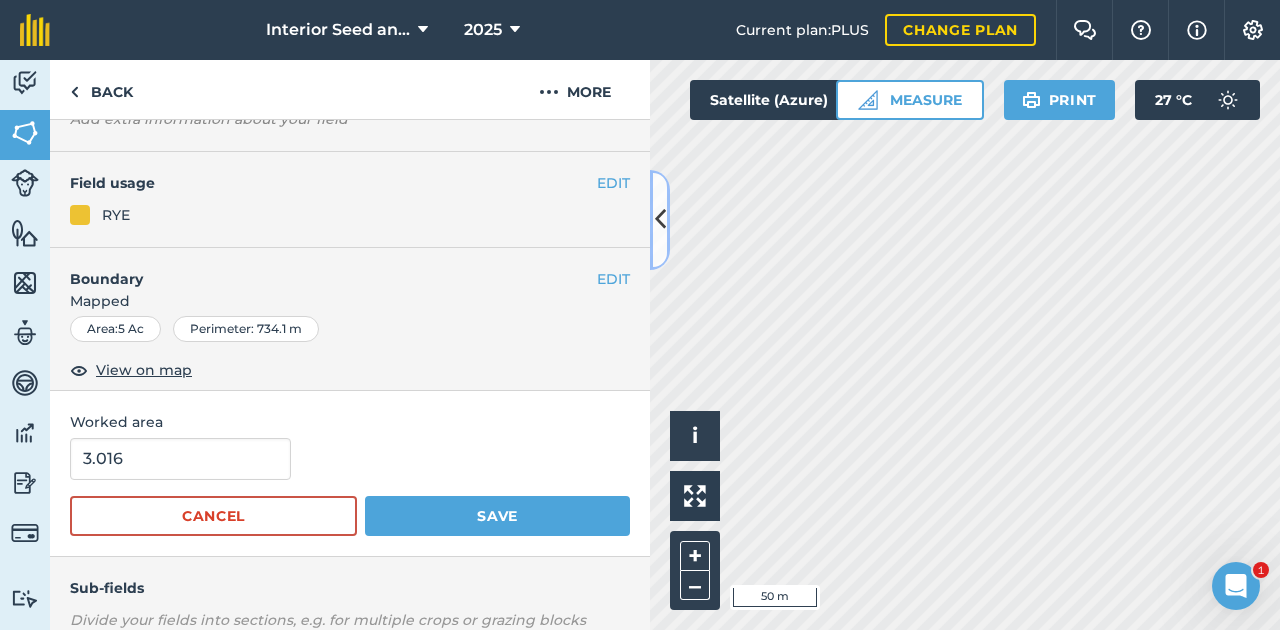 click at bounding box center [660, 219] 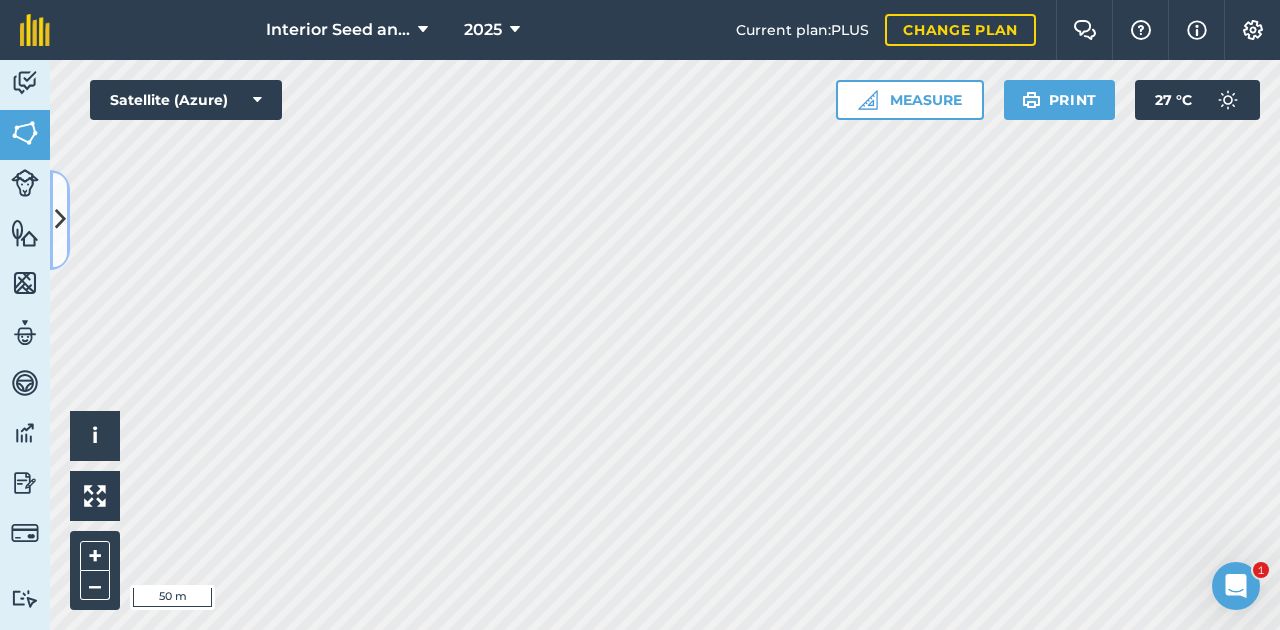 click at bounding box center [60, 219] 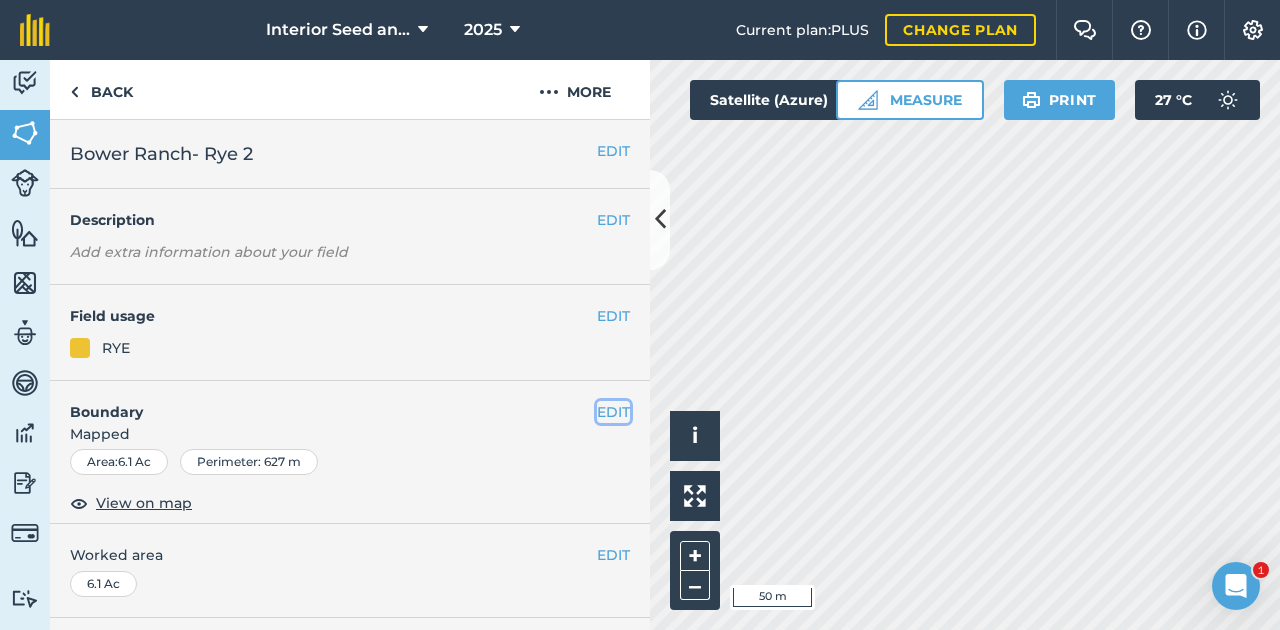 click on "EDIT" at bounding box center [613, 412] 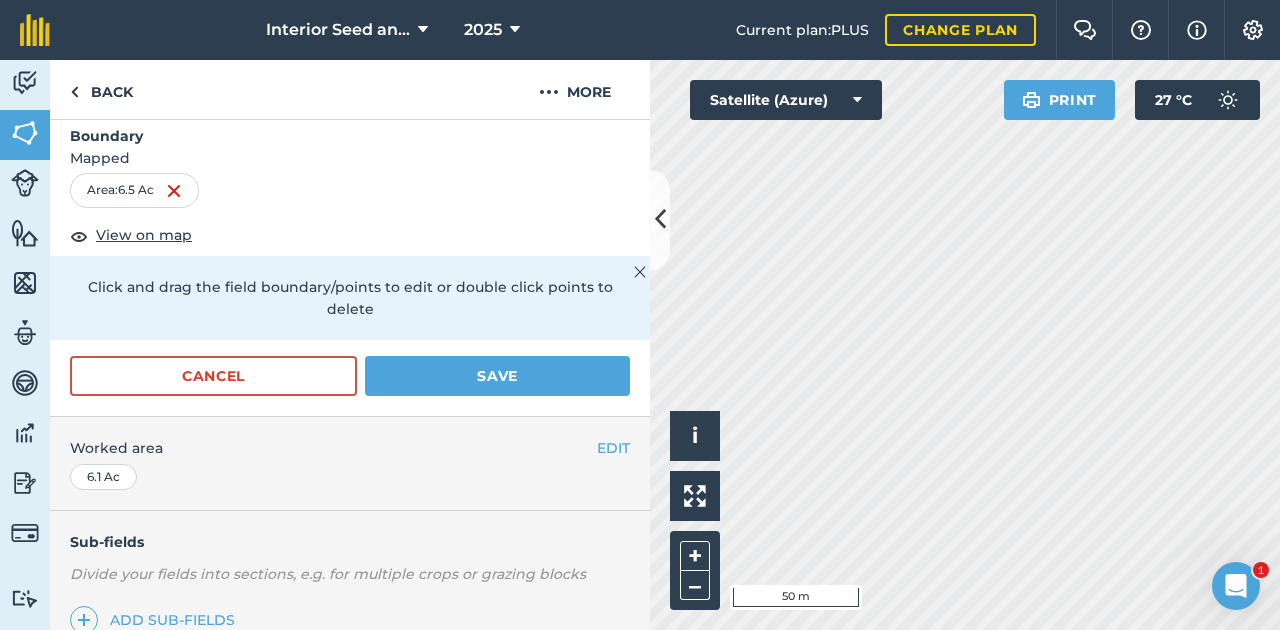 scroll, scrollTop: 333, scrollLeft: 0, axis: vertical 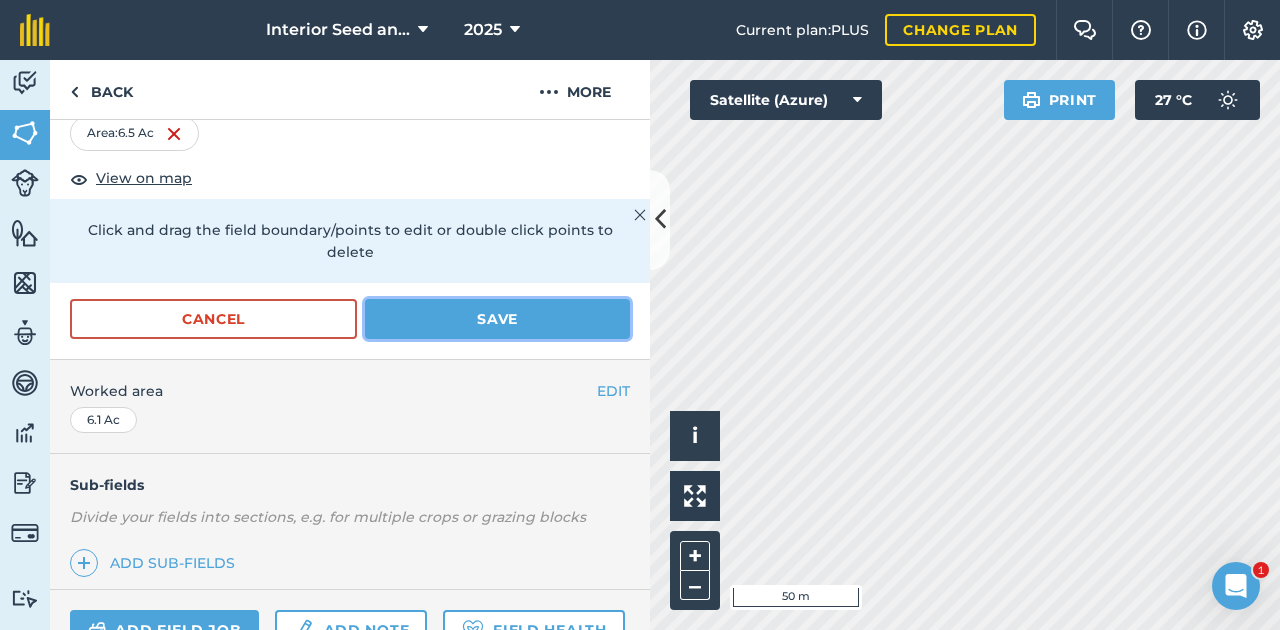 click on "Save" at bounding box center [497, 319] 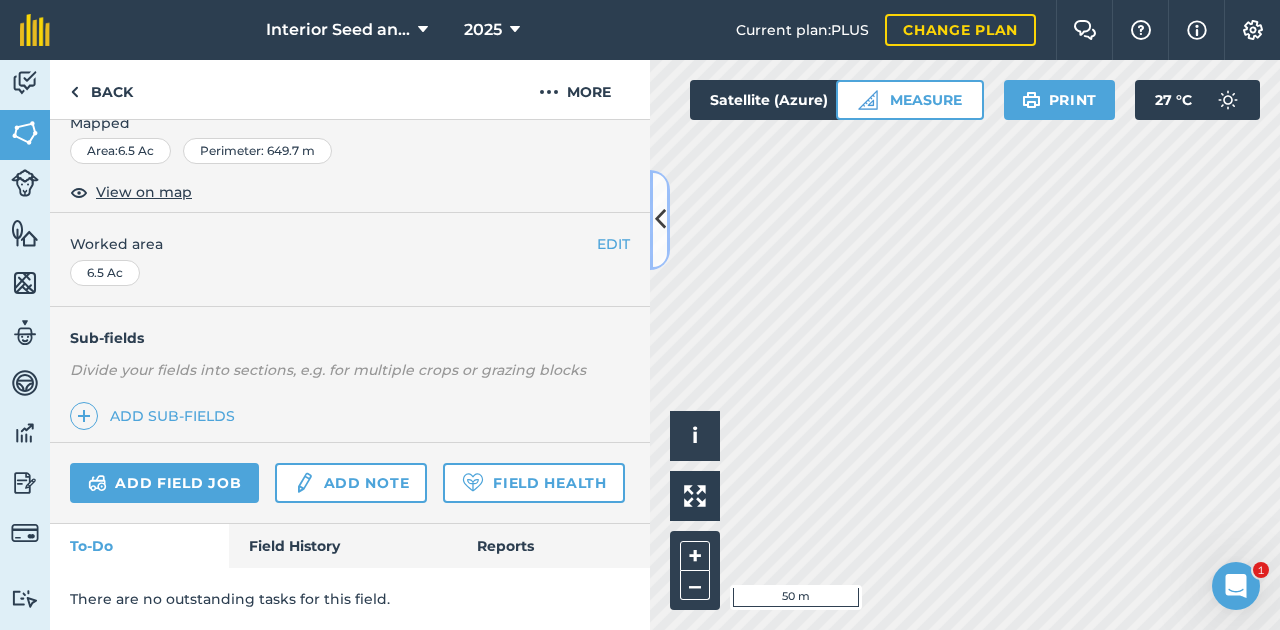 click at bounding box center [660, 219] 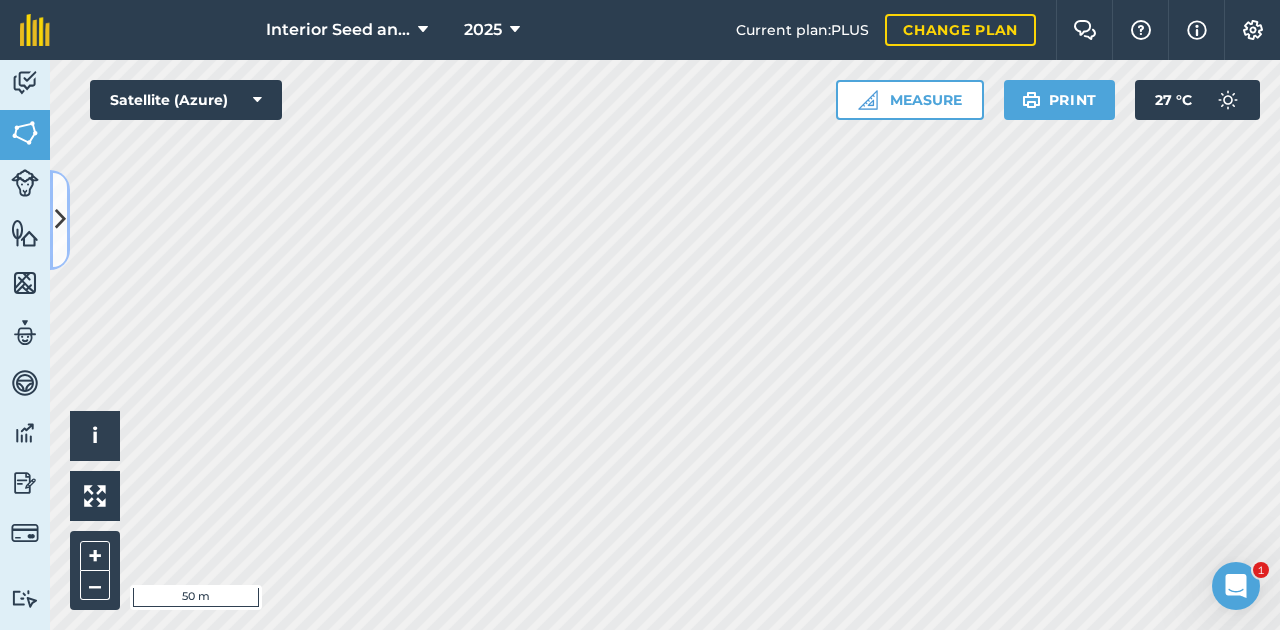 click at bounding box center [60, 219] 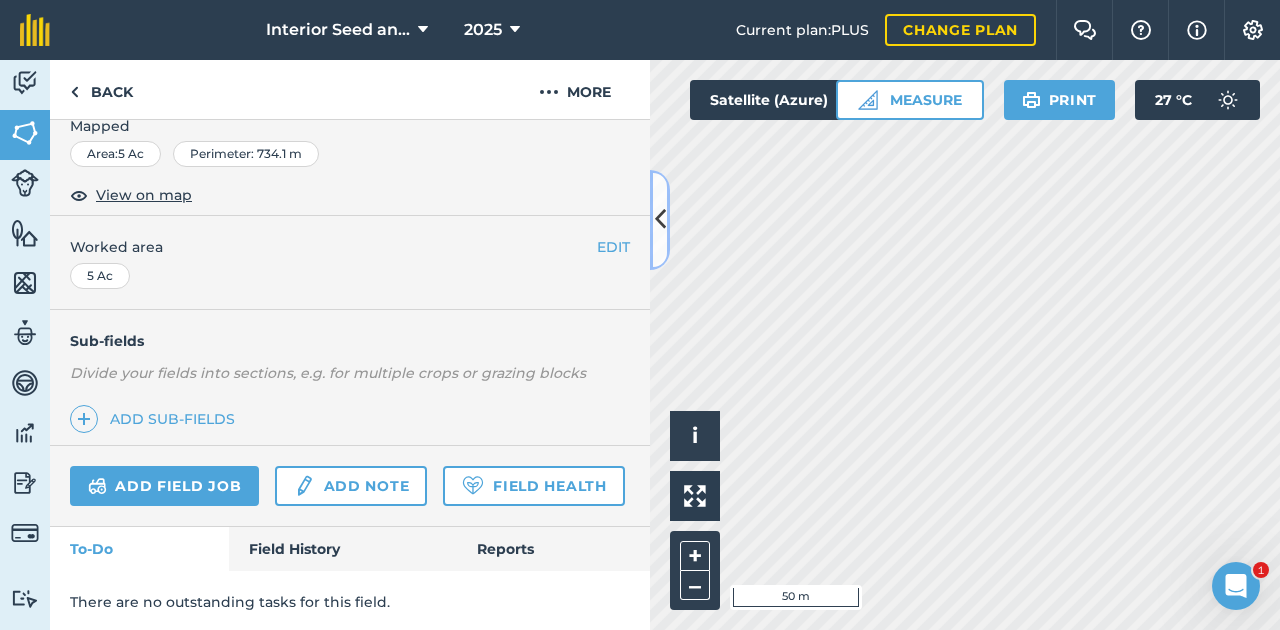 scroll, scrollTop: 112, scrollLeft: 0, axis: vertical 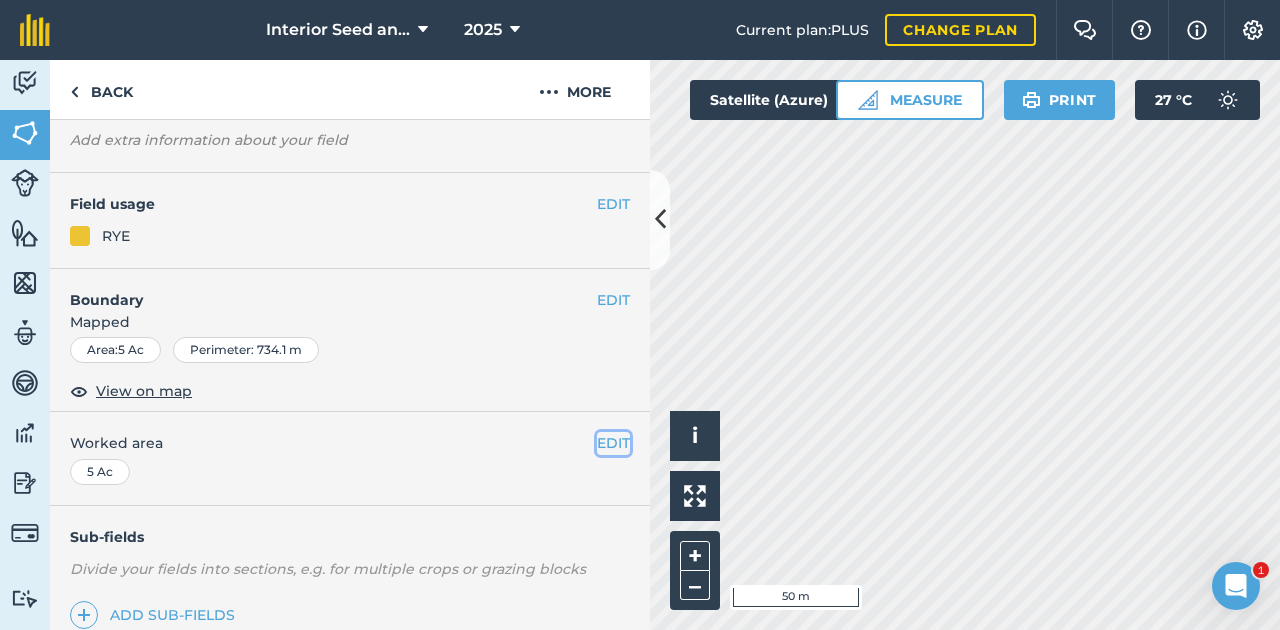 click on "EDIT" at bounding box center [613, 443] 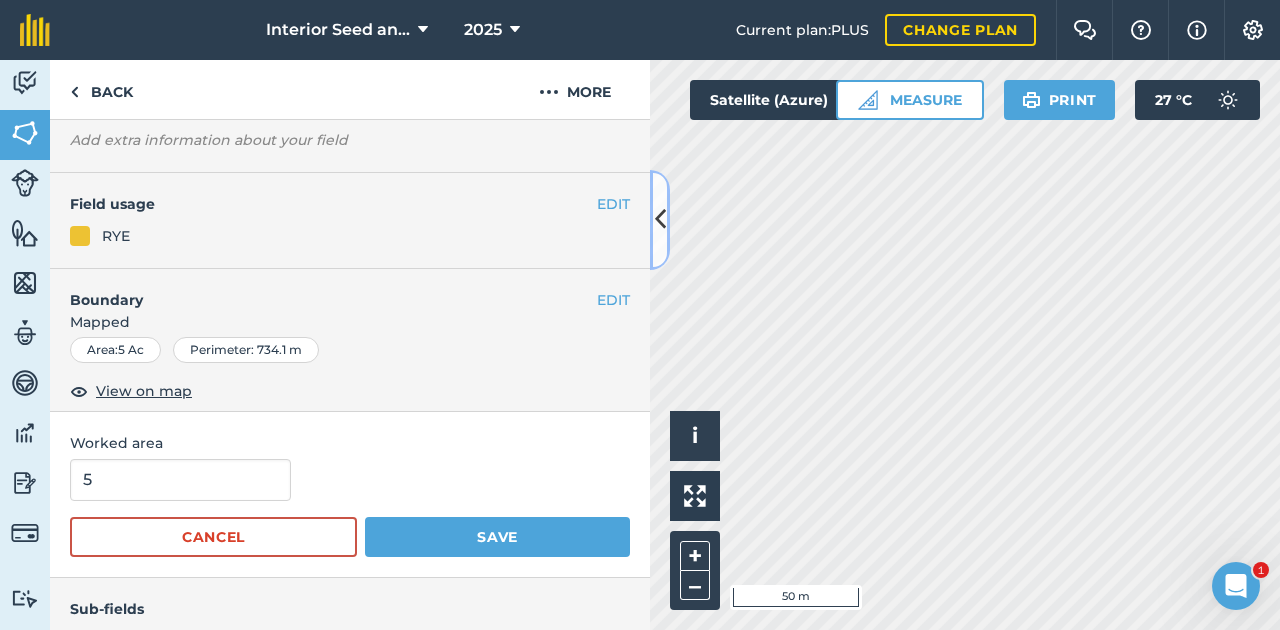 click at bounding box center [660, 219] 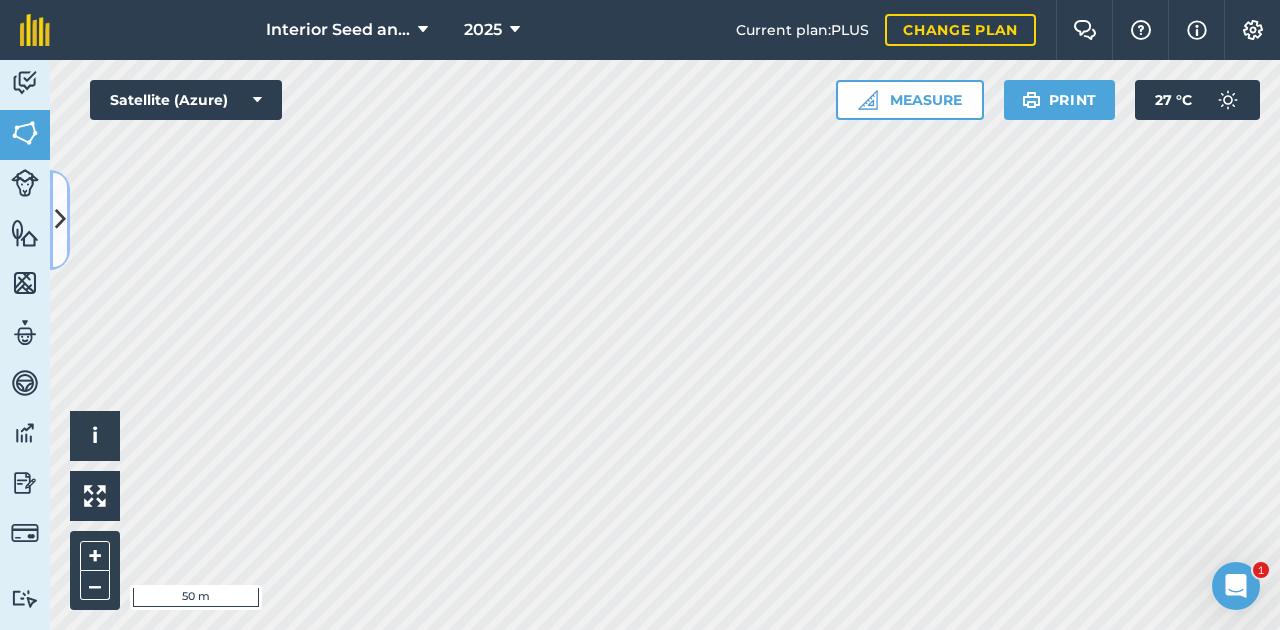 click at bounding box center [60, 219] 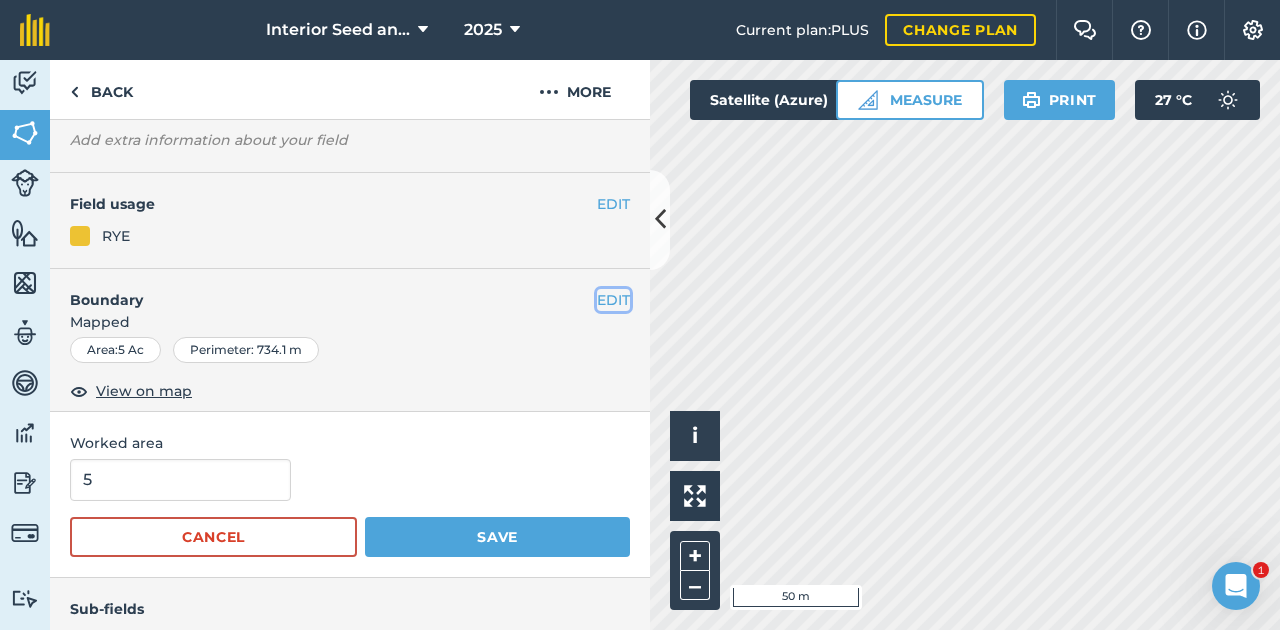 click on "EDIT" at bounding box center [613, 300] 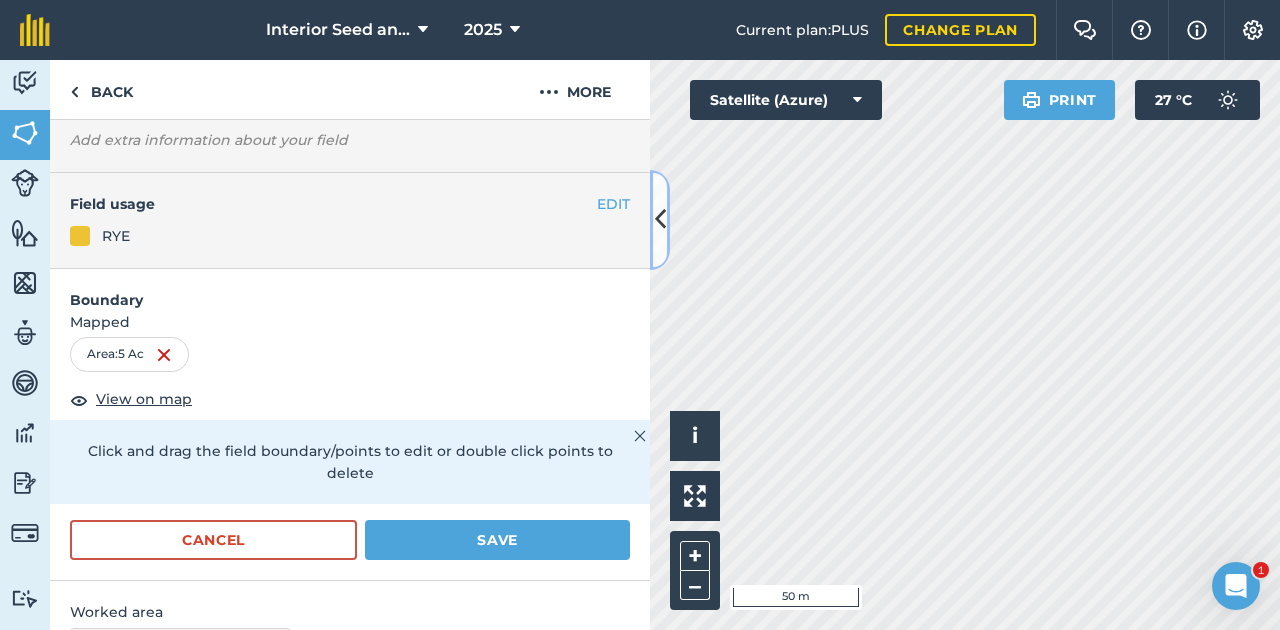 click at bounding box center (660, 219) 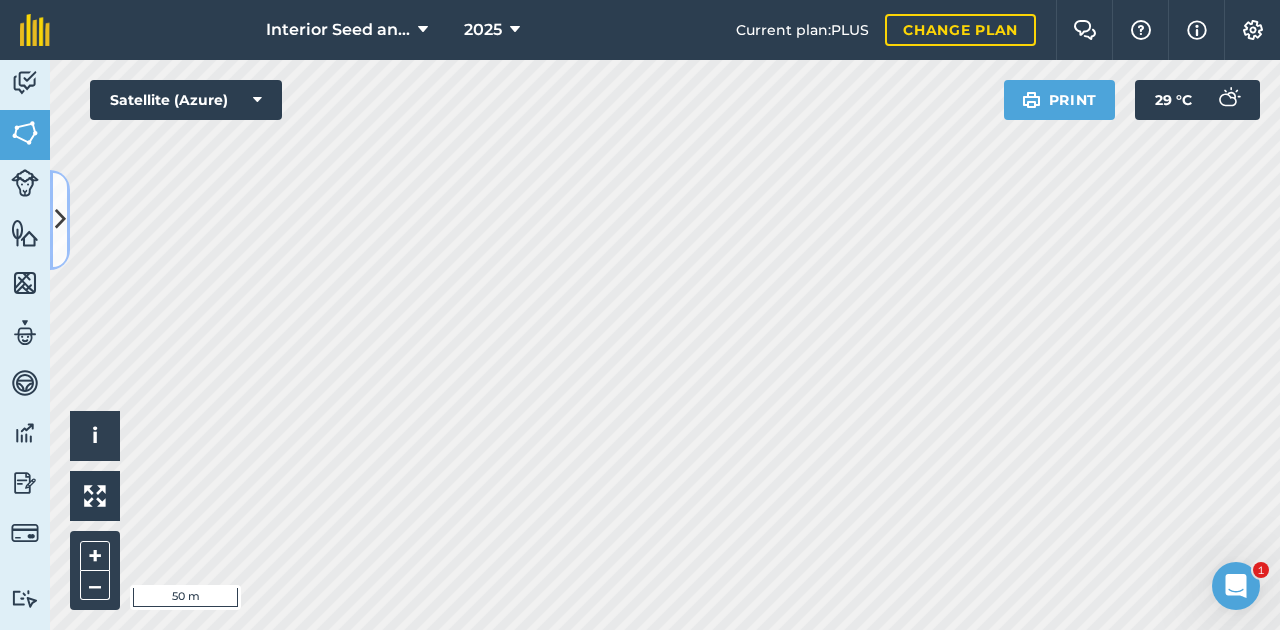 click at bounding box center [60, 219] 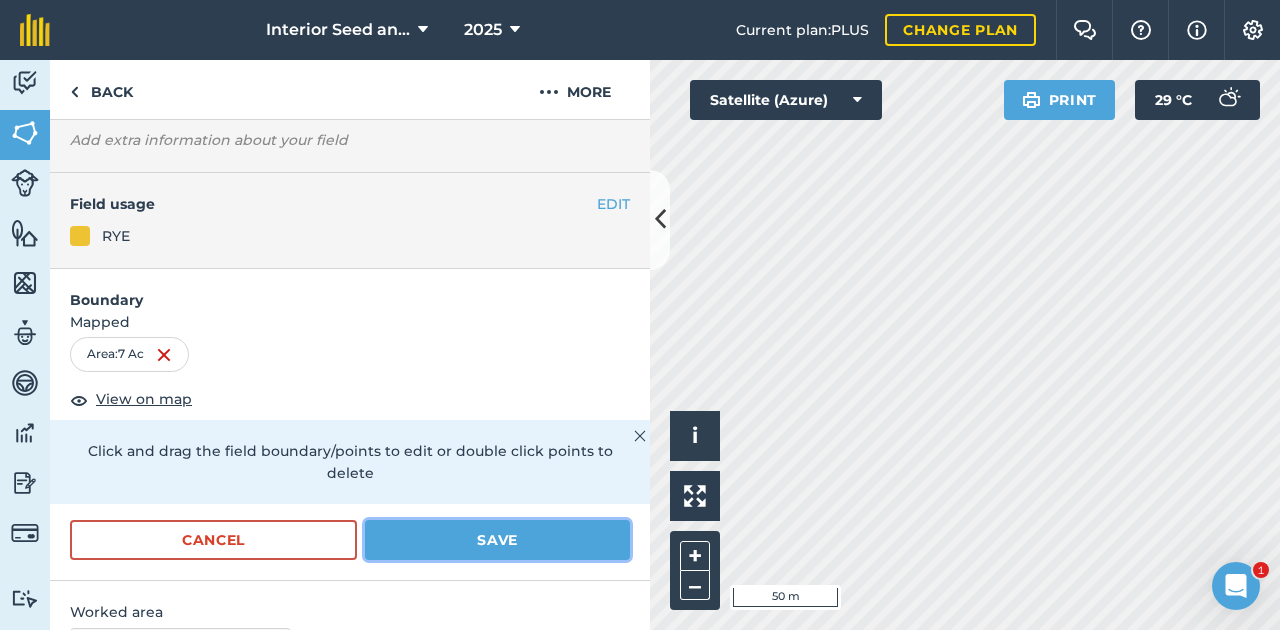 click on "Save" at bounding box center [497, 540] 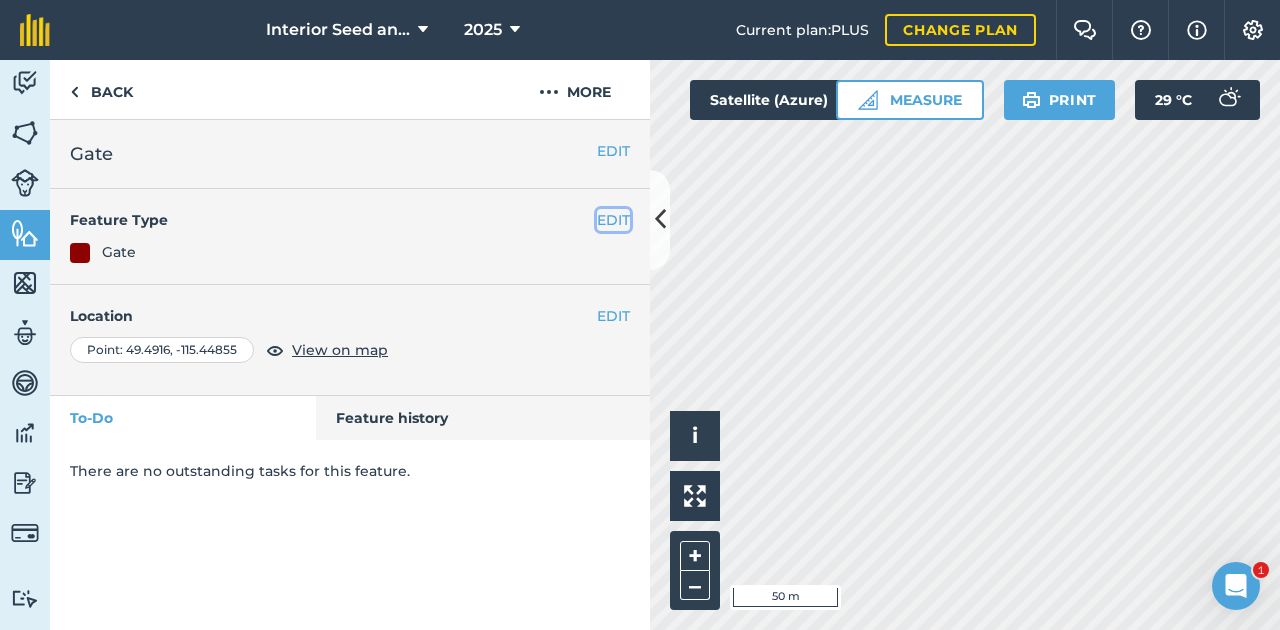 click on "EDIT" at bounding box center [613, 220] 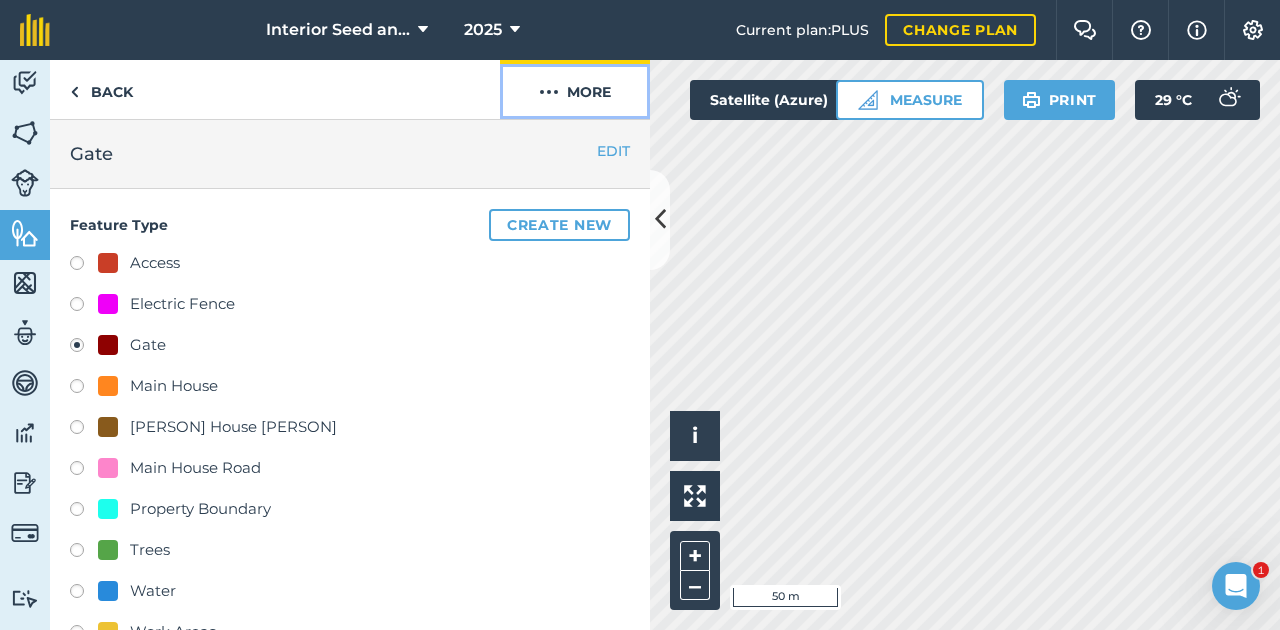 click on "More" at bounding box center (575, 89) 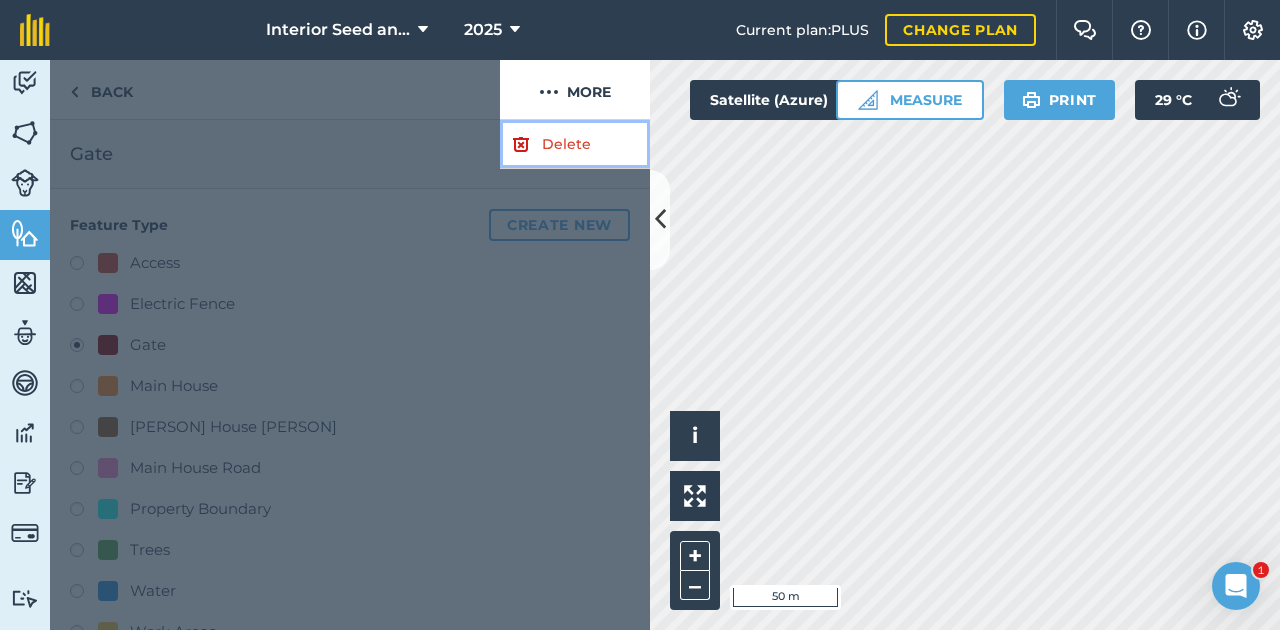 click on "Delete" at bounding box center (575, 144) 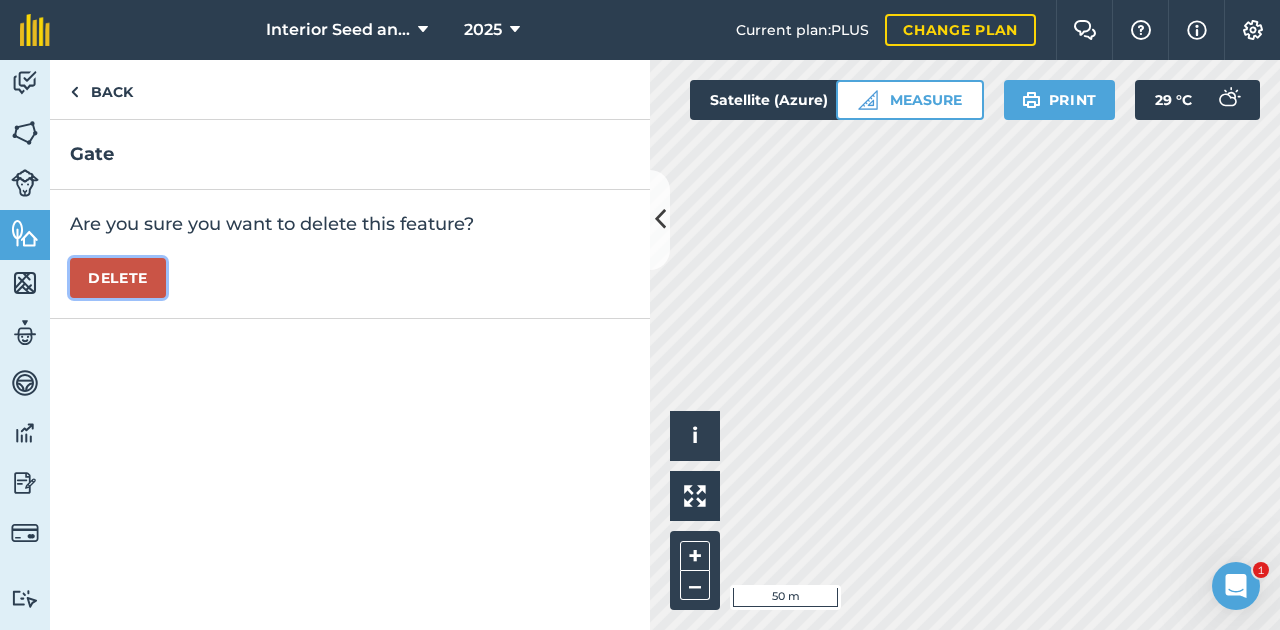 click on "Delete" at bounding box center (118, 278) 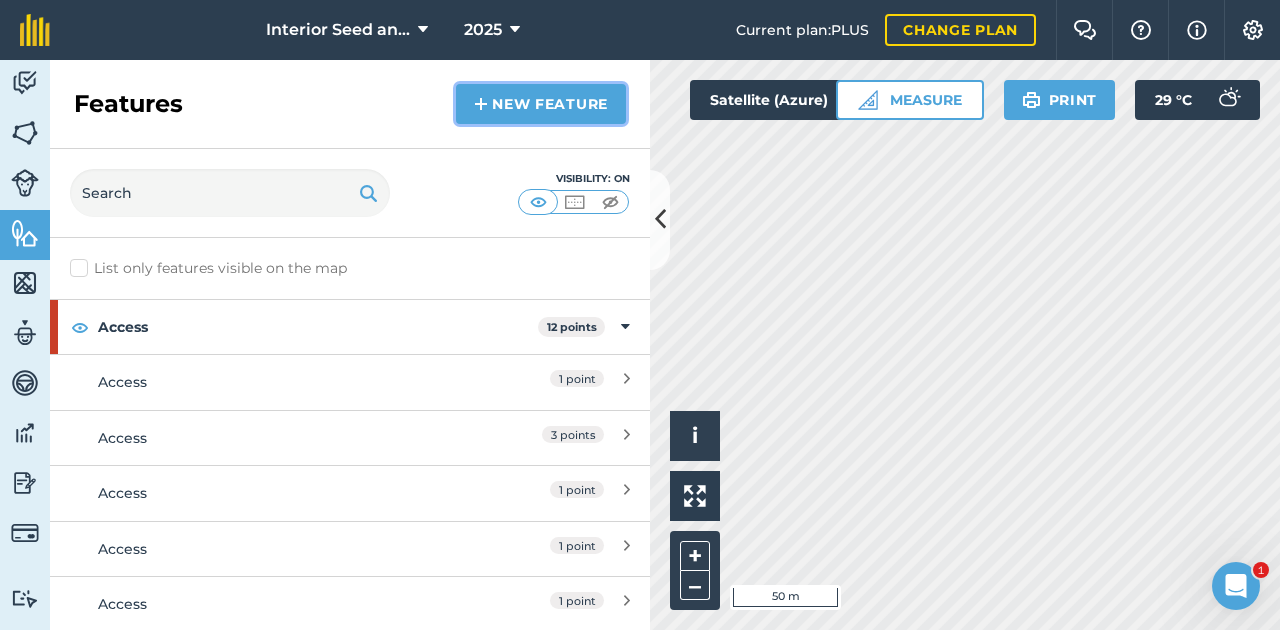 click on "New feature" at bounding box center [541, 104] 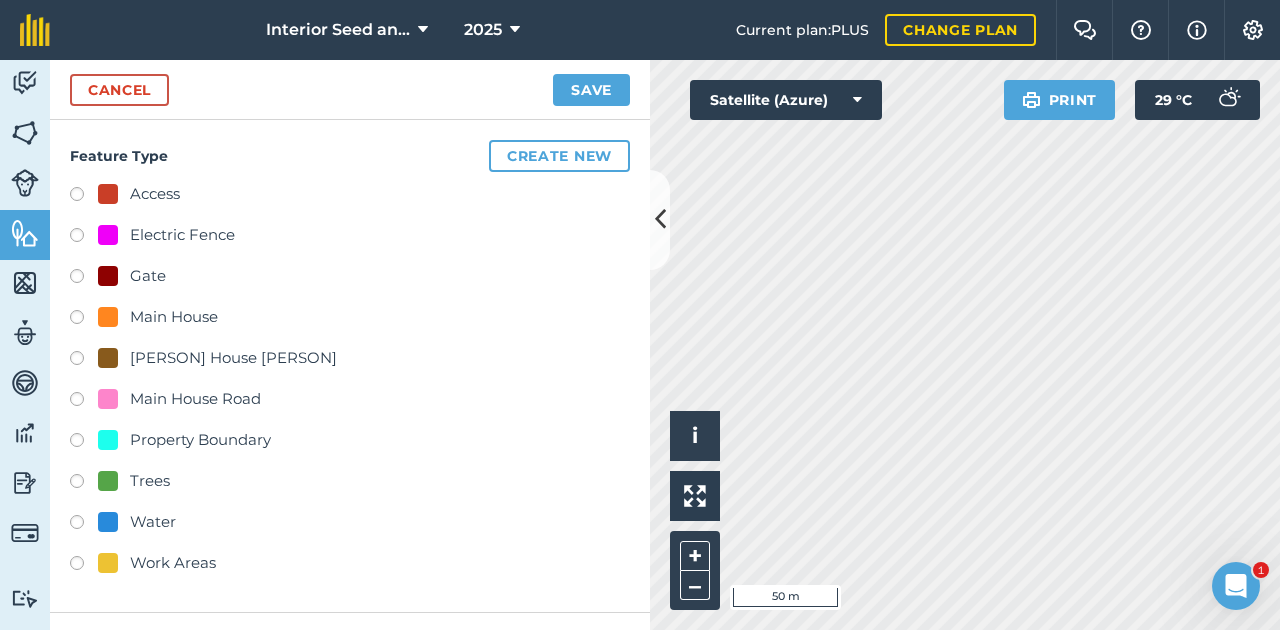 click at bounding box center [84, 279] 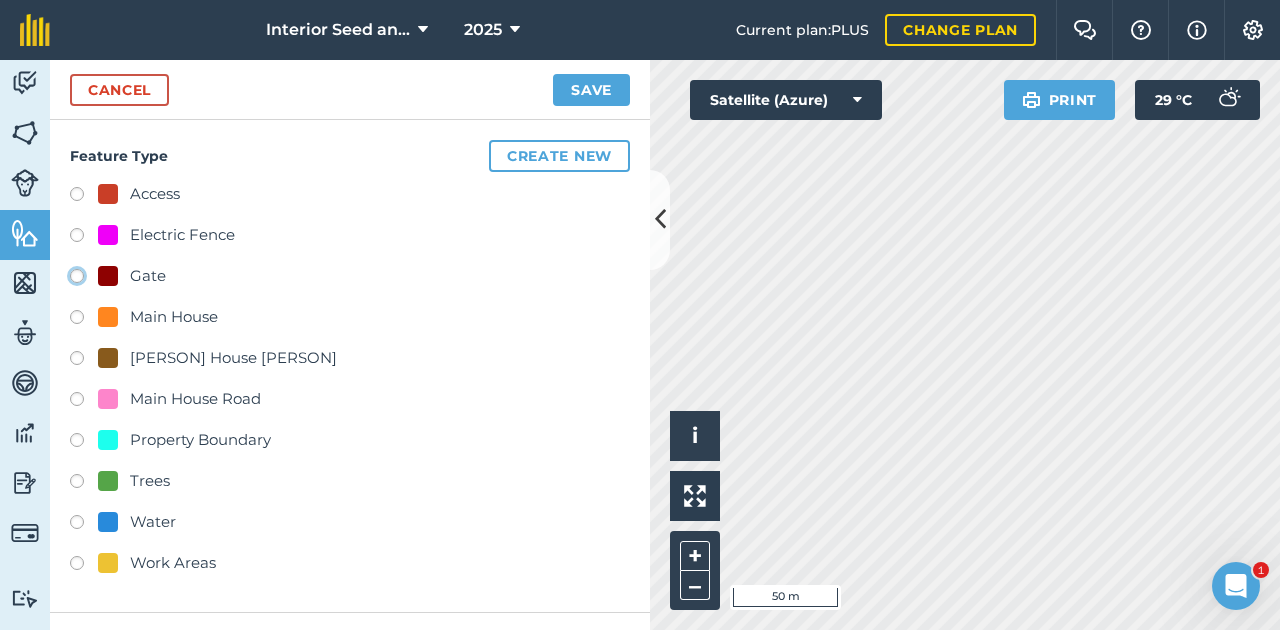 click on "Gate" at bounding box center (-9923, 275) 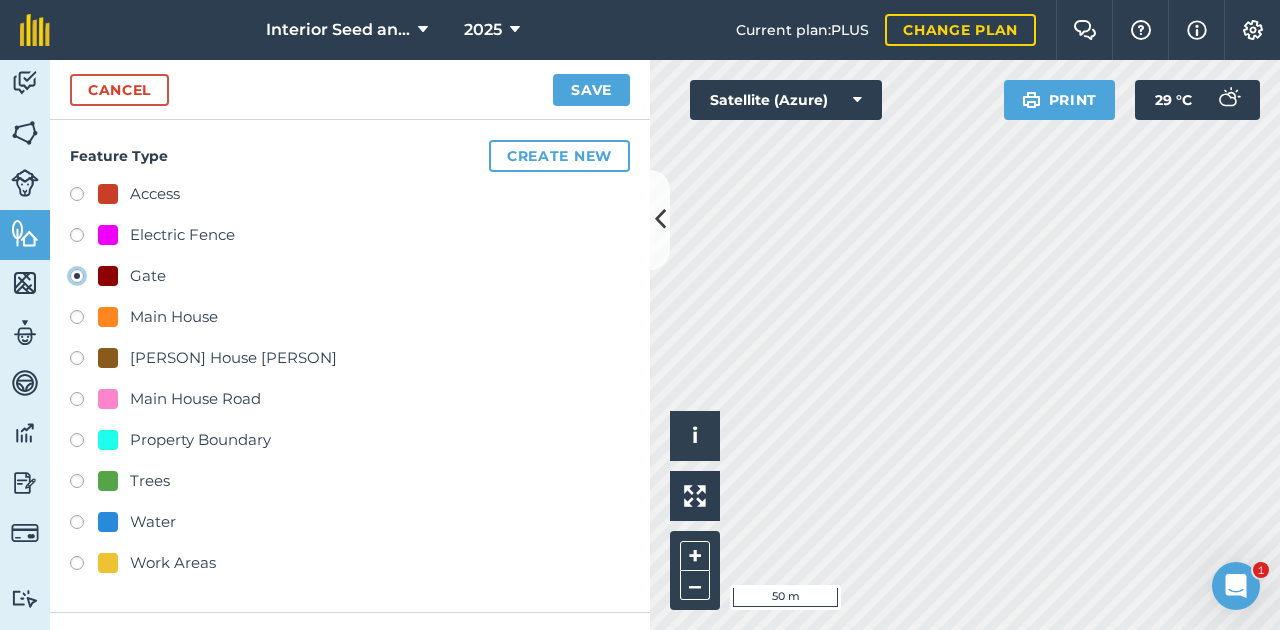 type on "Gate" 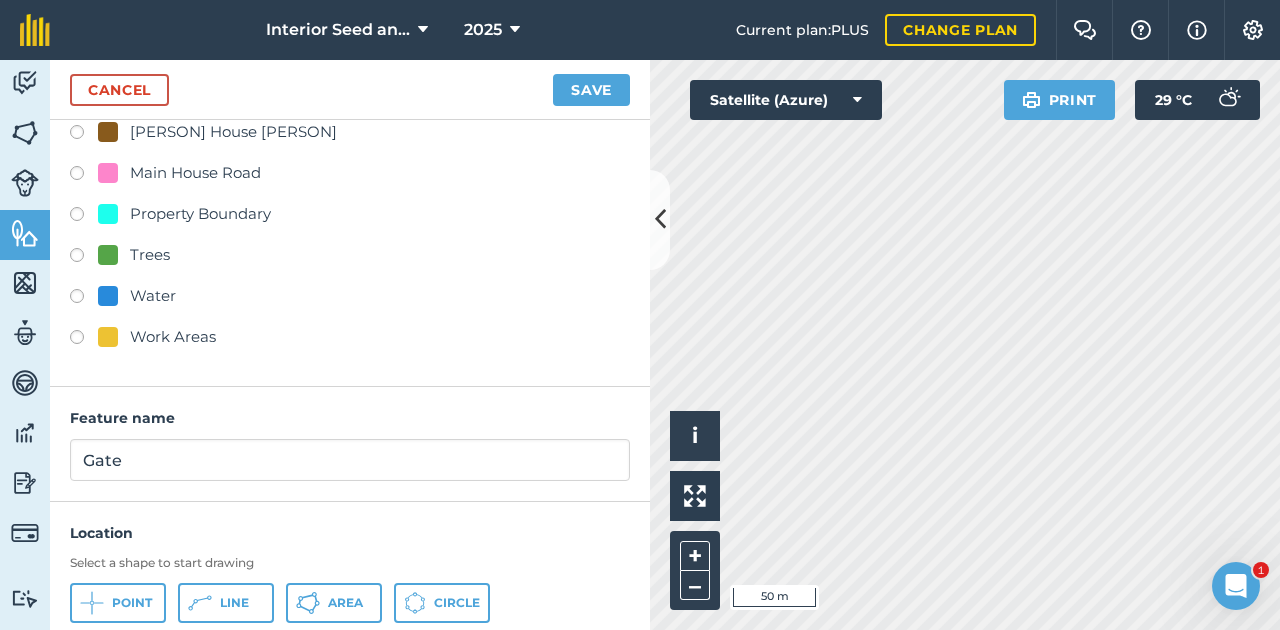 scroll, scrollTop: 285, scrollLeft: 0, axis: vertical 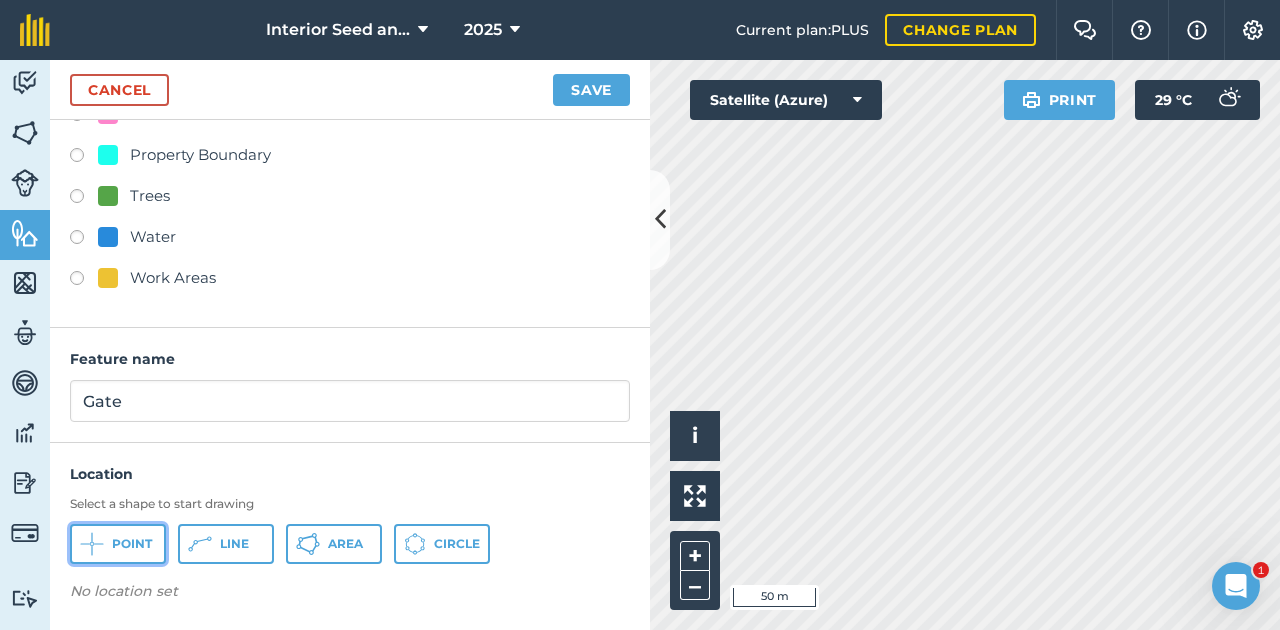 click on "Point" at bounding box center (132, 544) 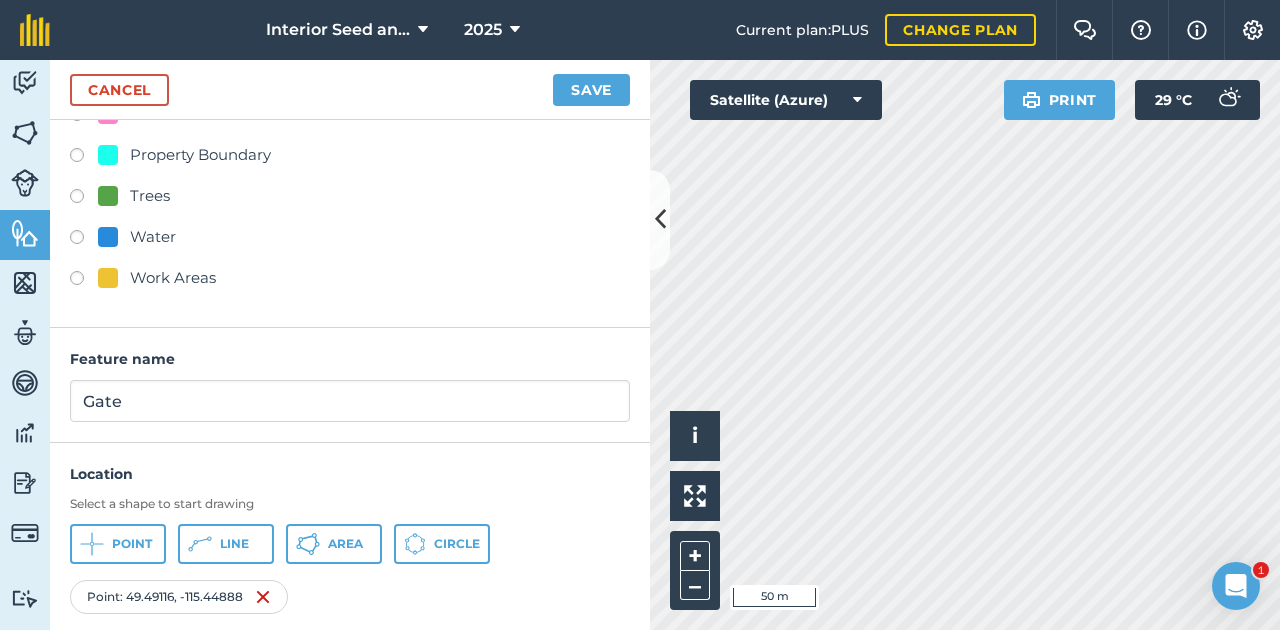 scroll, scrollTop: 336, scrollLeft: 0, axis: vertical 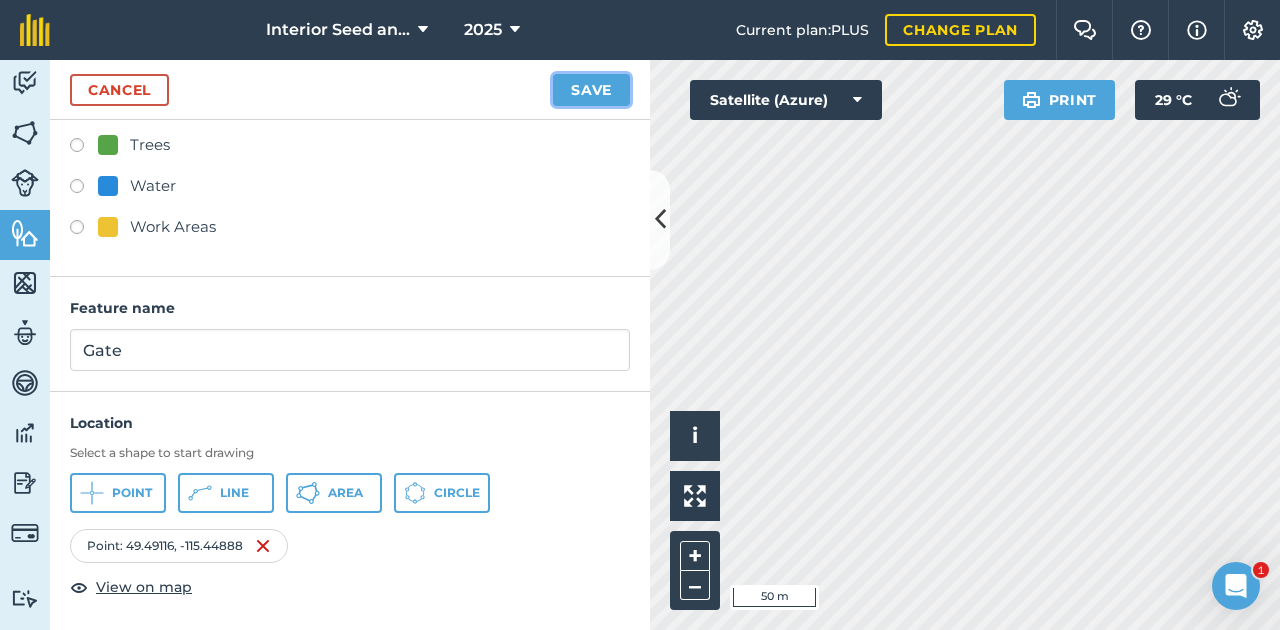 click on "Save" at bounding box center (591, 90) 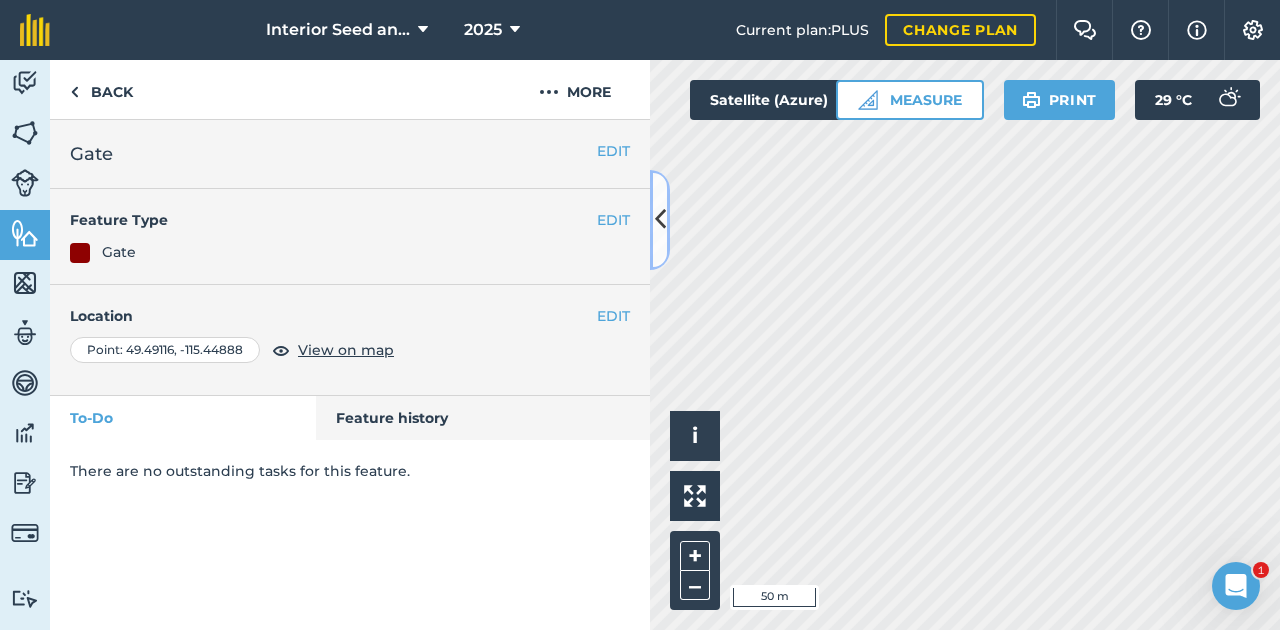 click at bounding box center [660, 219] 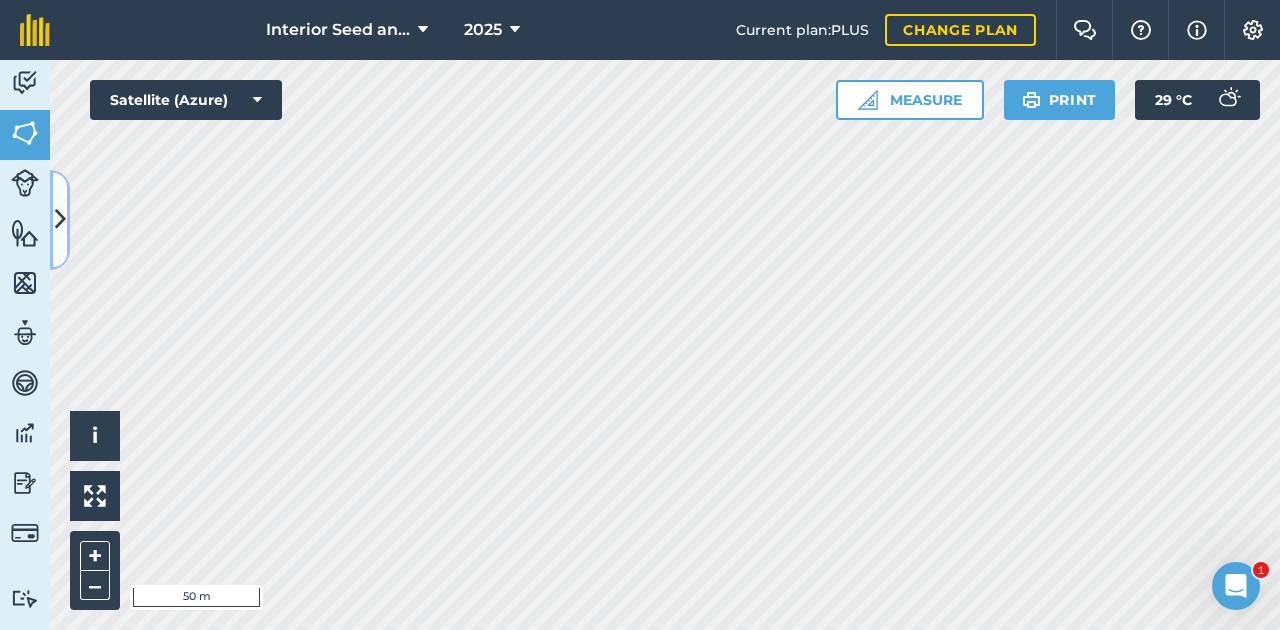 click at bounding box center (60, 219) 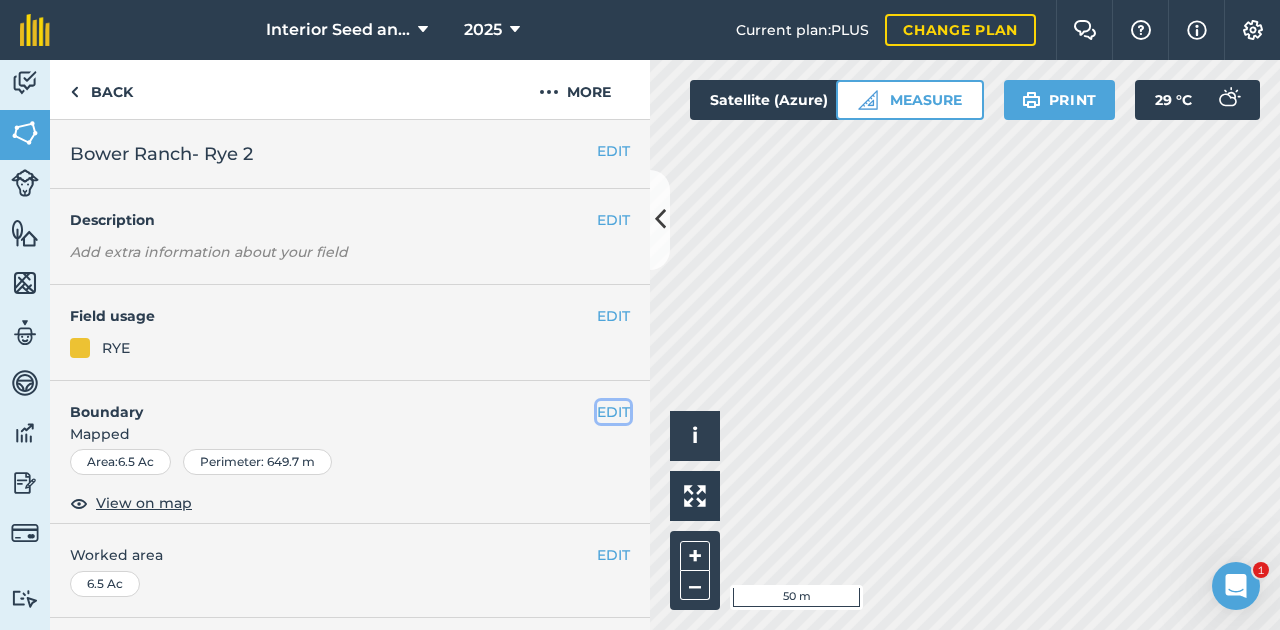 click on "EDIT" at bounding box center (613, 412) 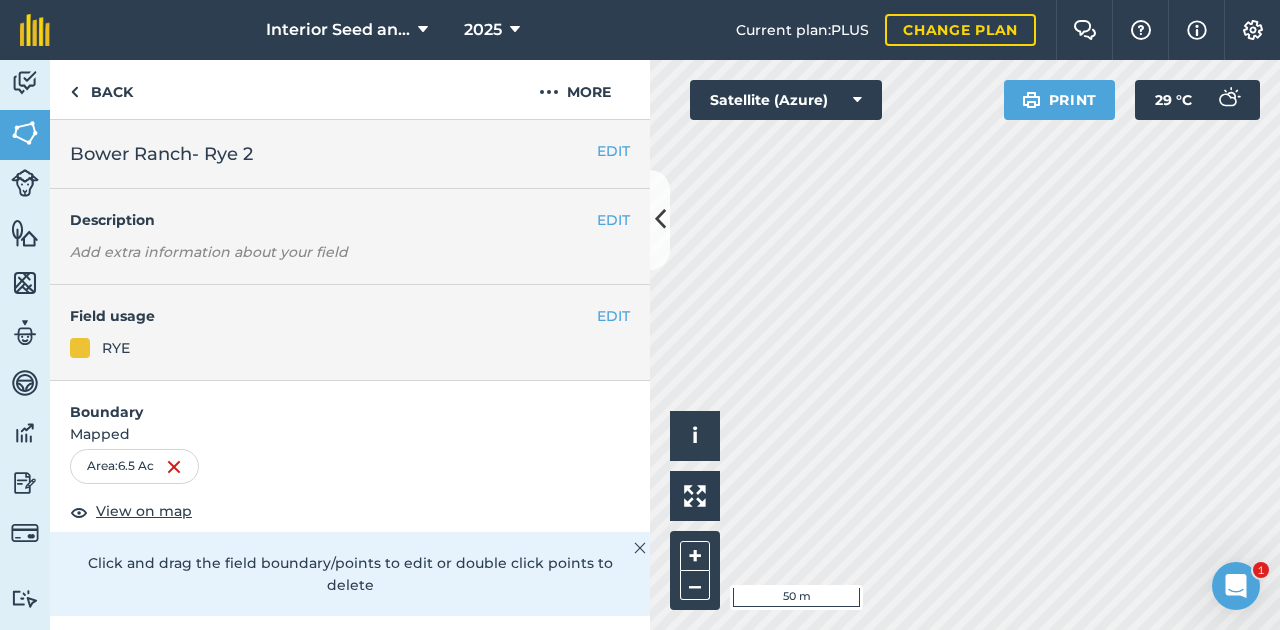 scroll, scrollTop: 283, scrollLeft: 0, axis: vertical 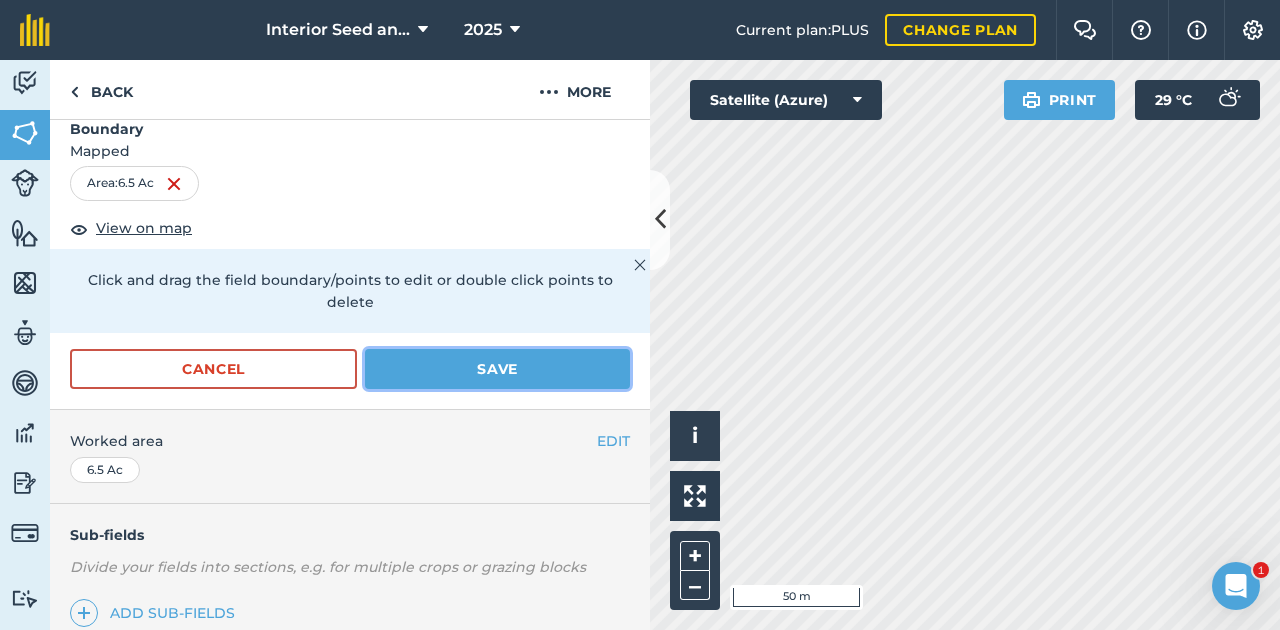 click on "Save" at bounding box center [497, 369] 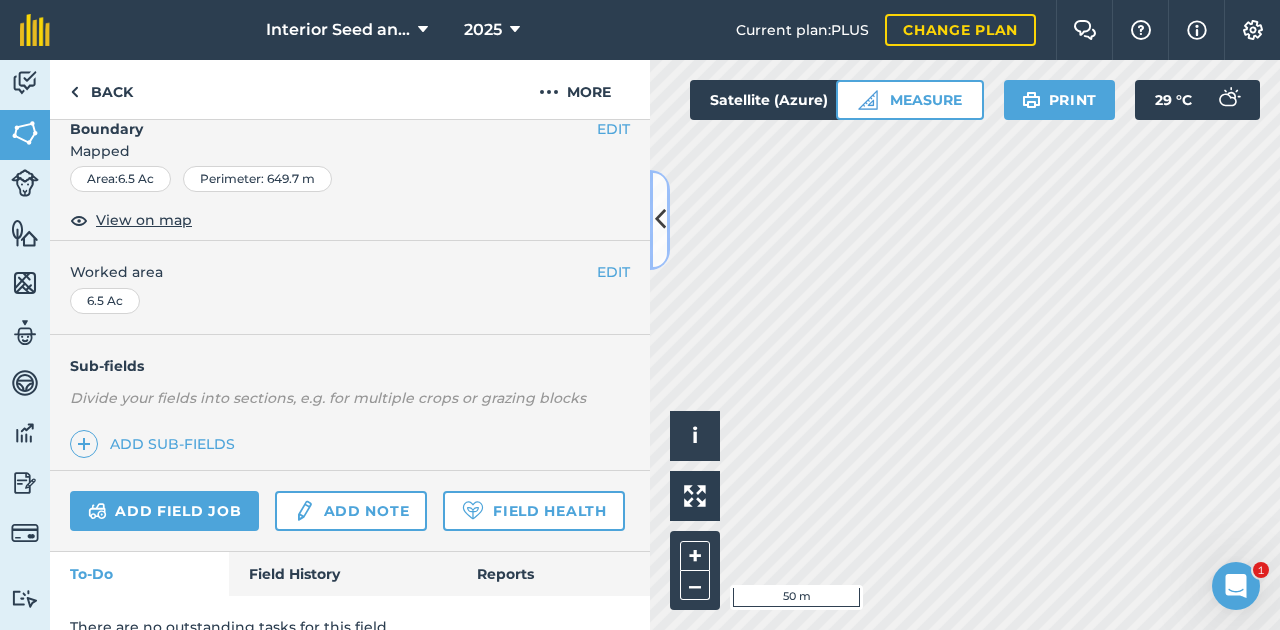 click at bounding box center [660, 219] 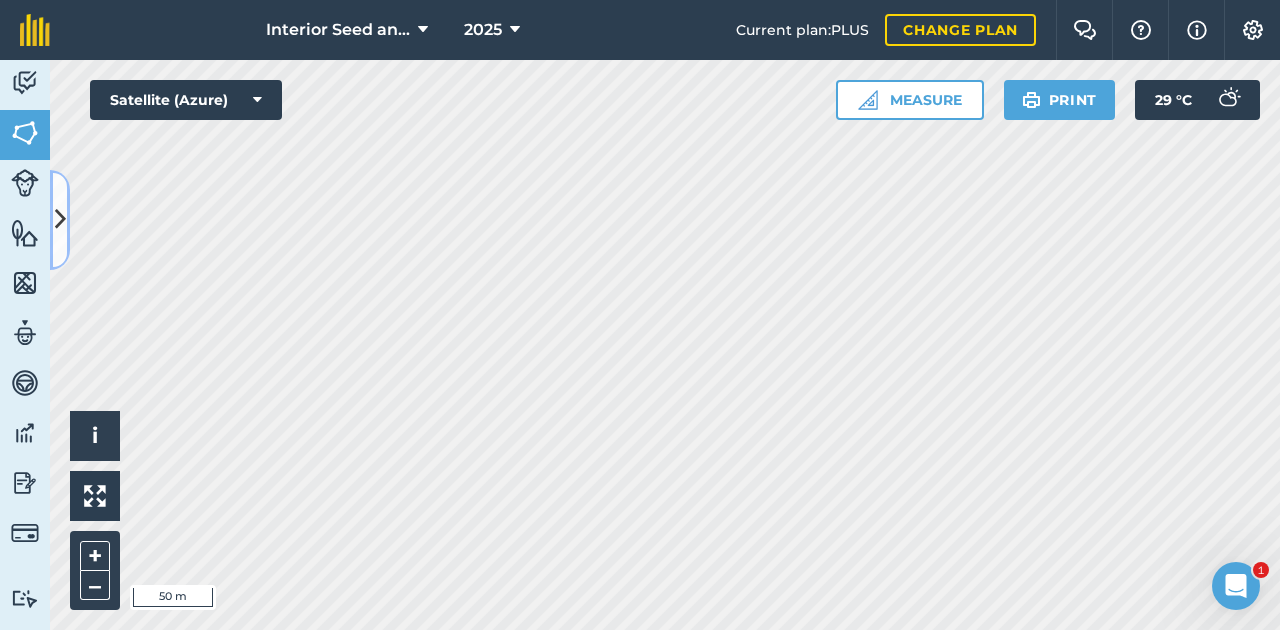 click at bounding box center [60, 219] 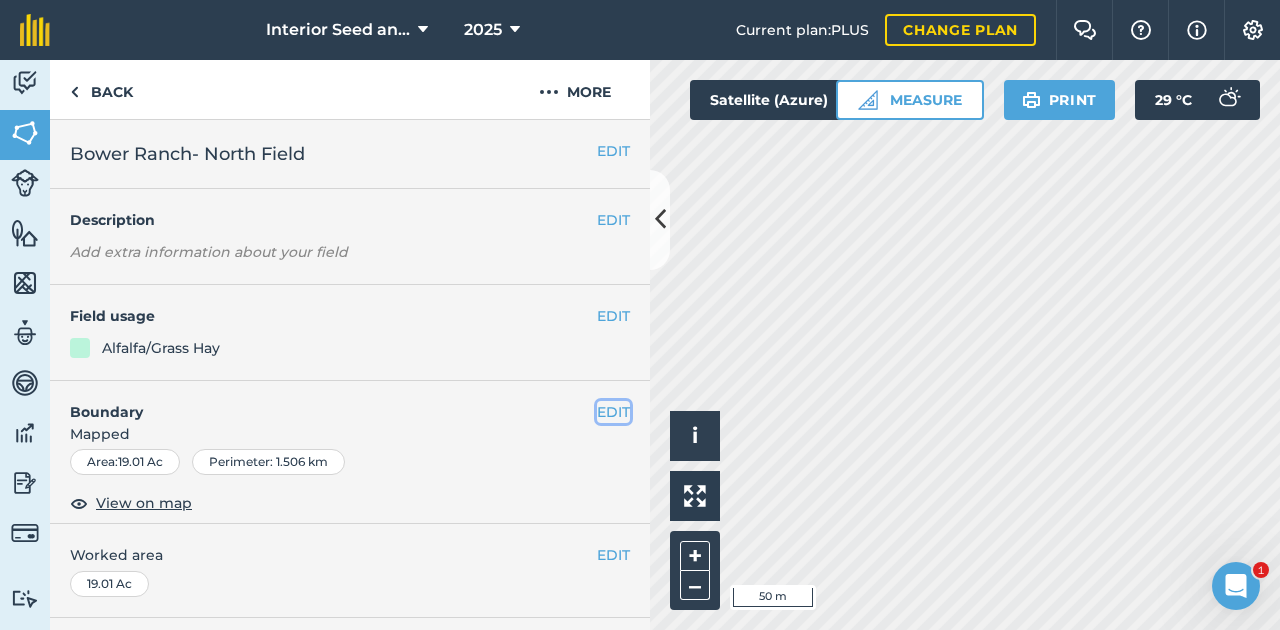 click on "EDIT" at bounding box center [613, 412] 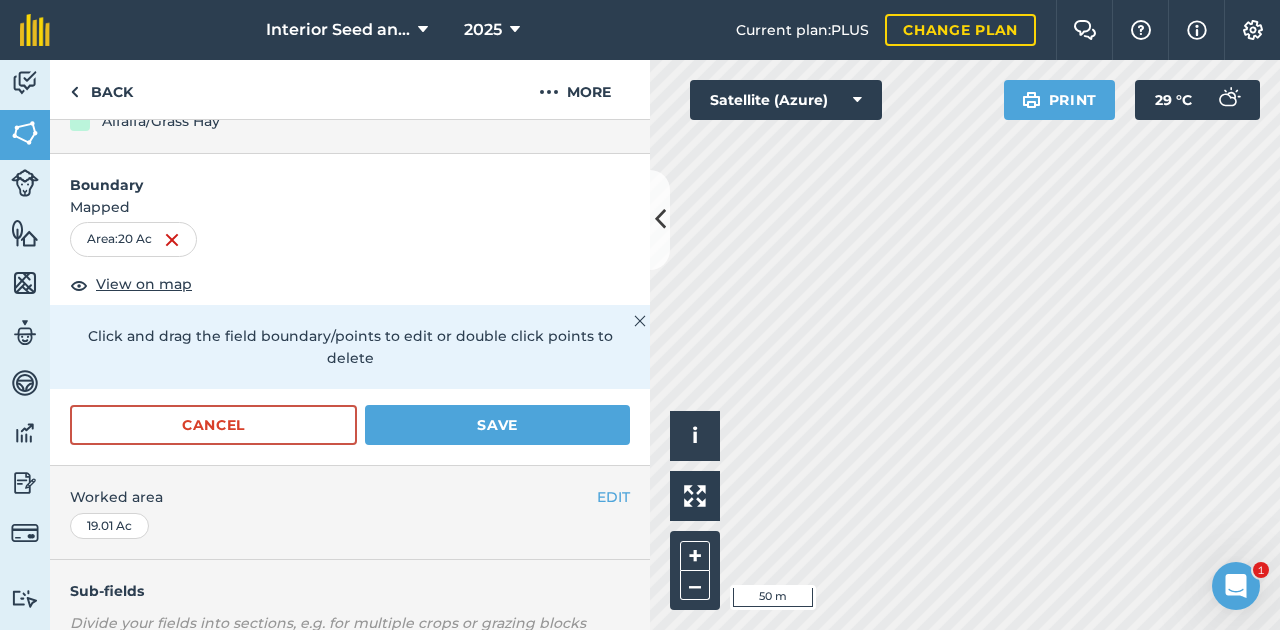 scroll, scrollTop: 300, scrollLeft: 0, axis: vertical 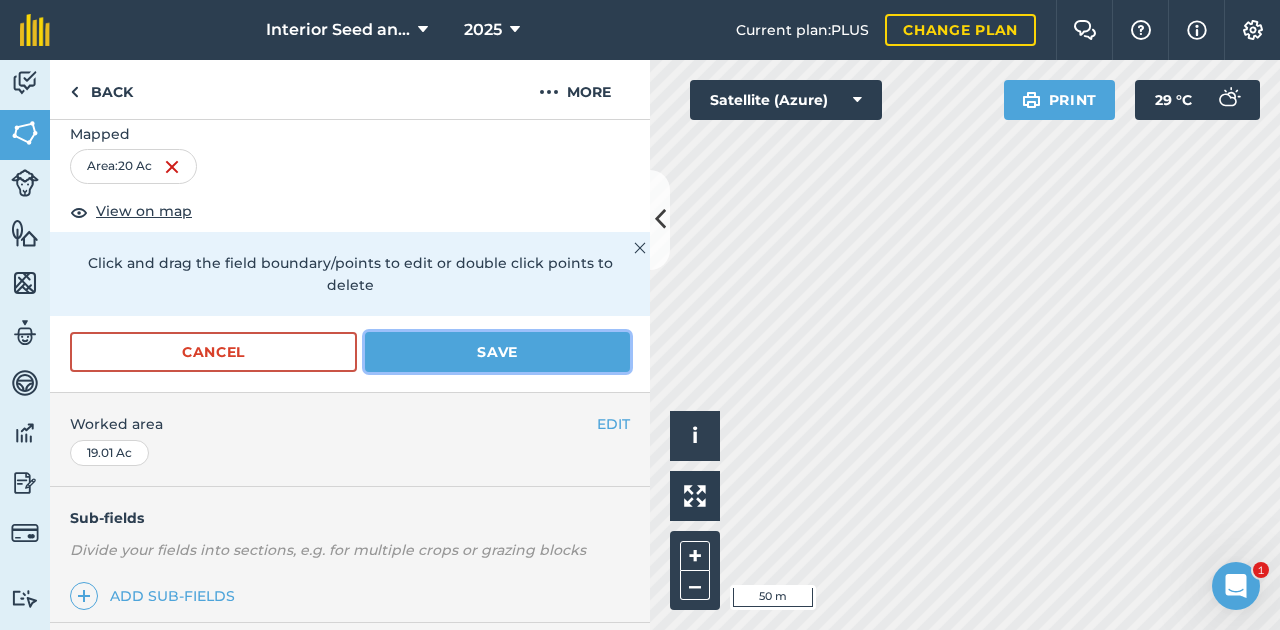 click on "Save" at bounding box center (497, 352) 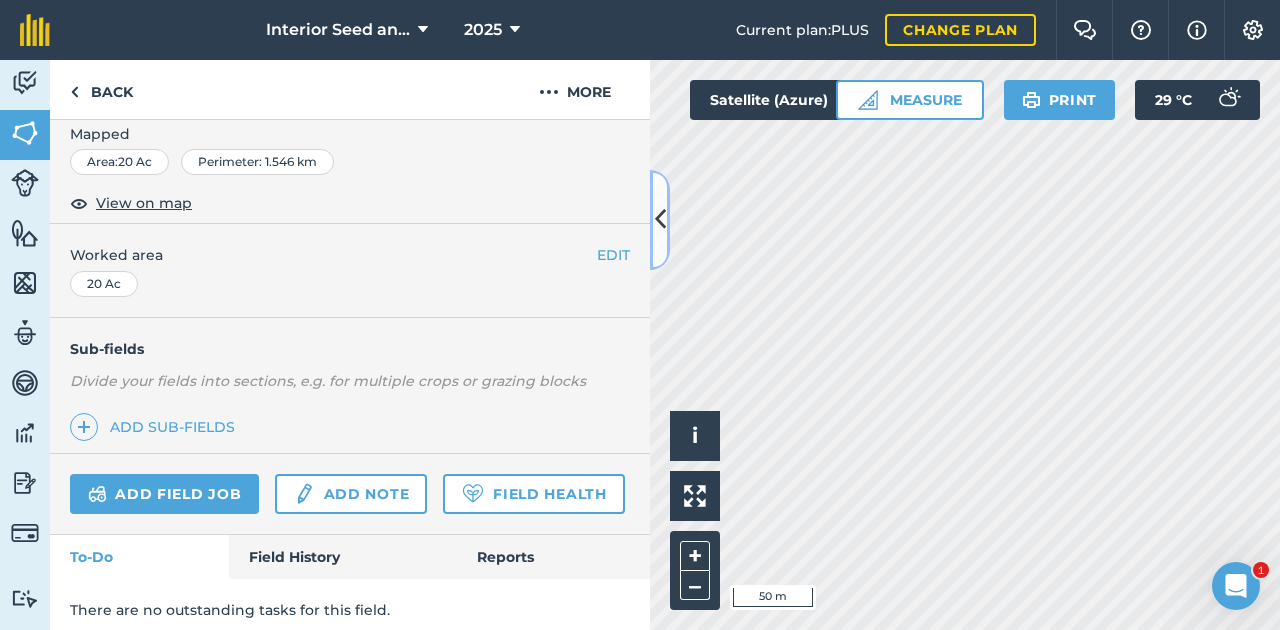 click at bounding box center (660, 219) 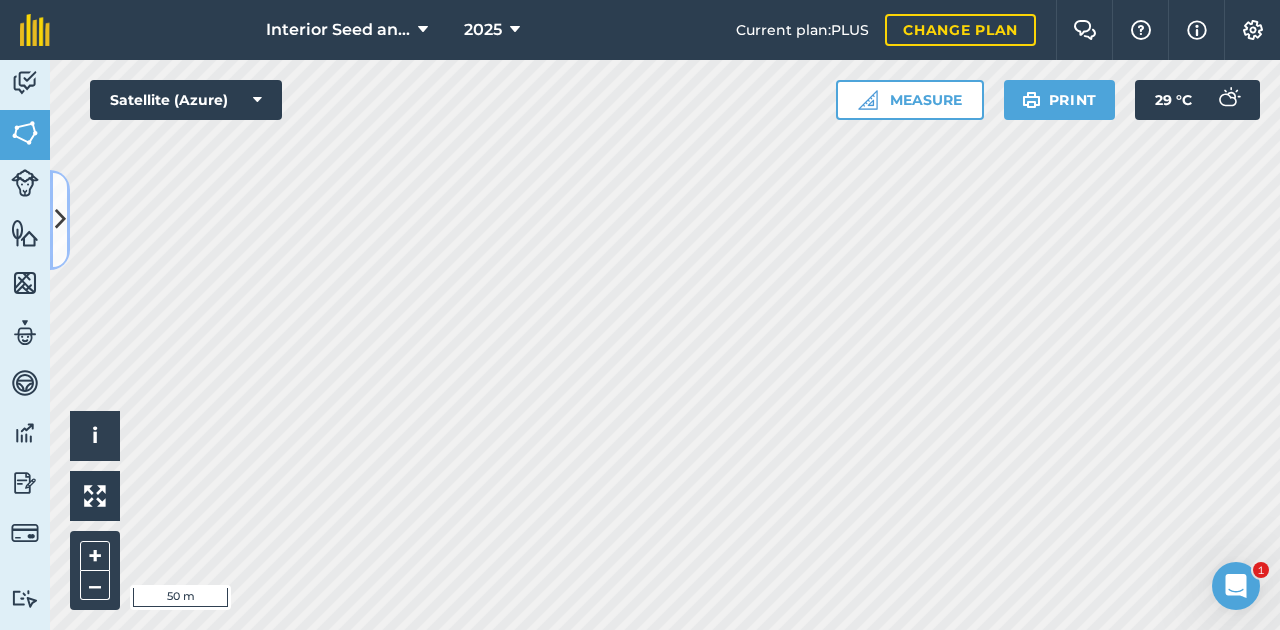 click at bounding box center [60, 220] 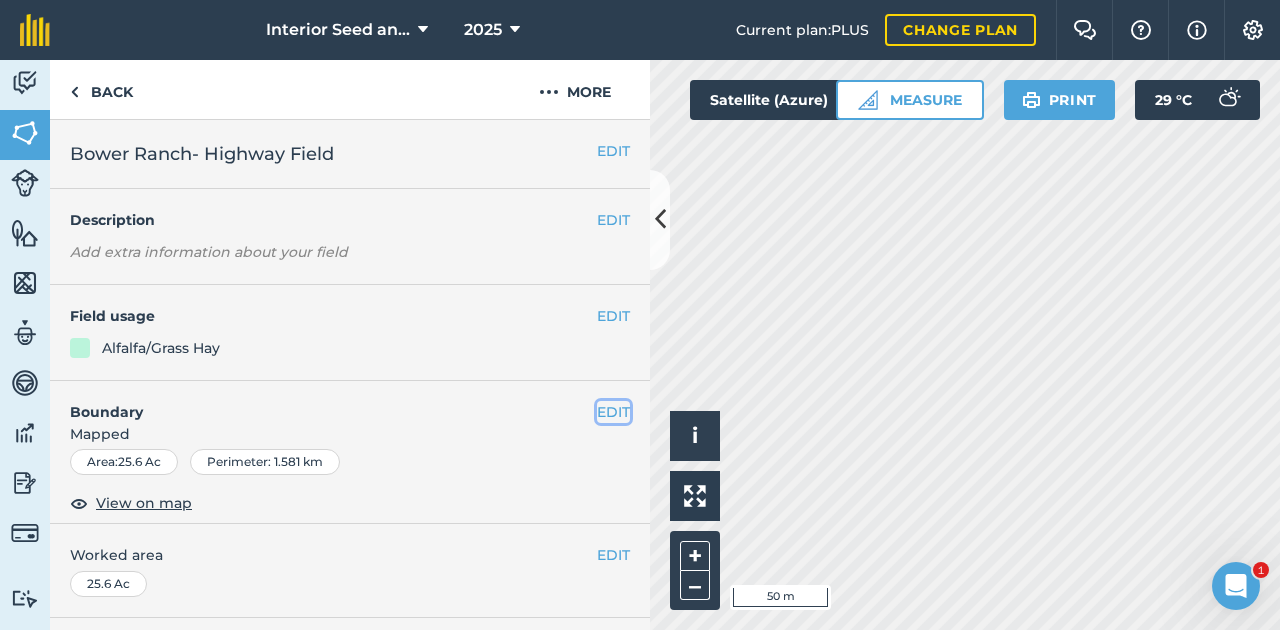 click on "EDIT" at bounding box center [613, 412] 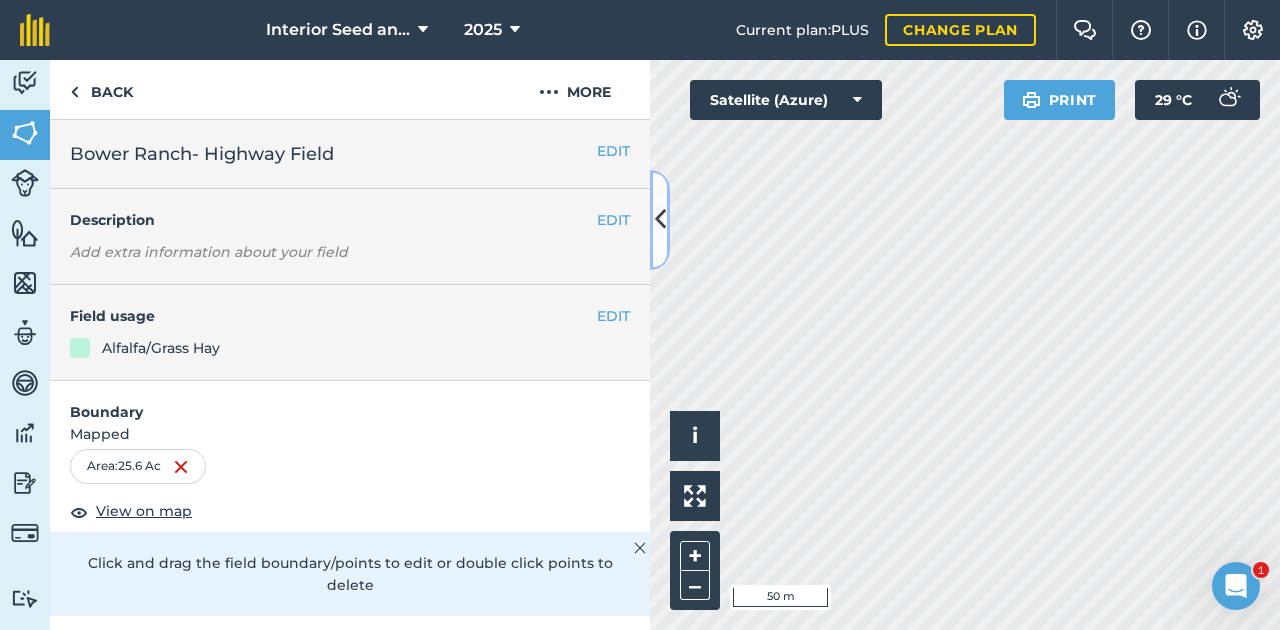 click at bounding box center [660, 219] 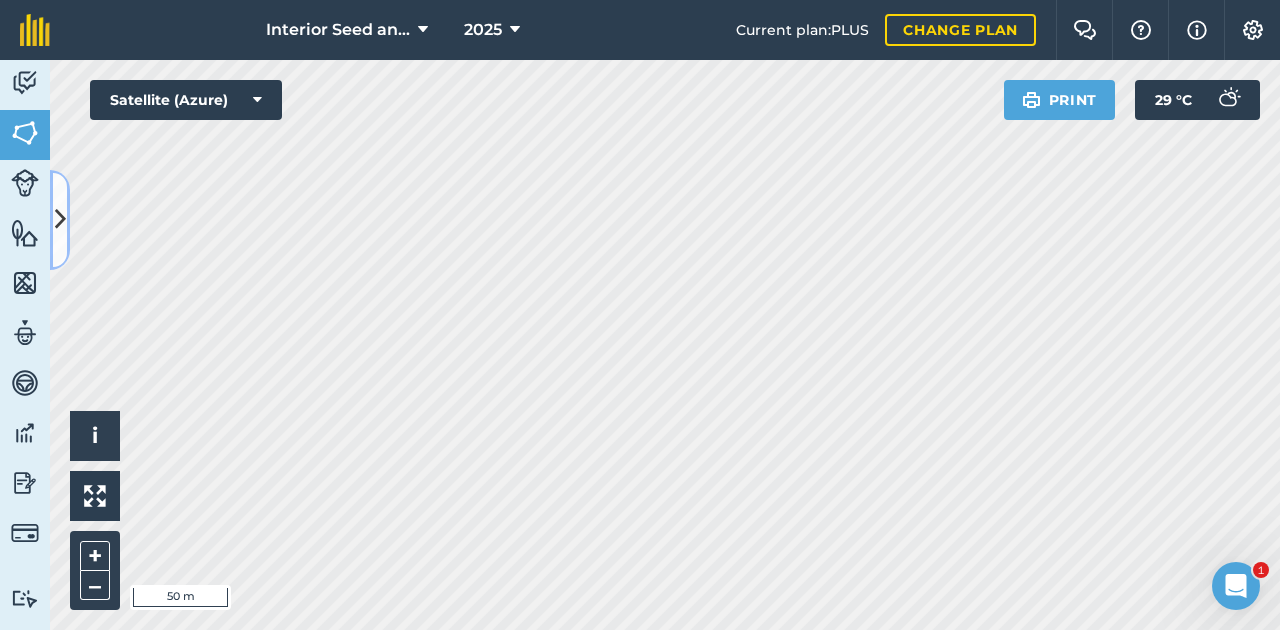 click at bounding box center (60, 219) 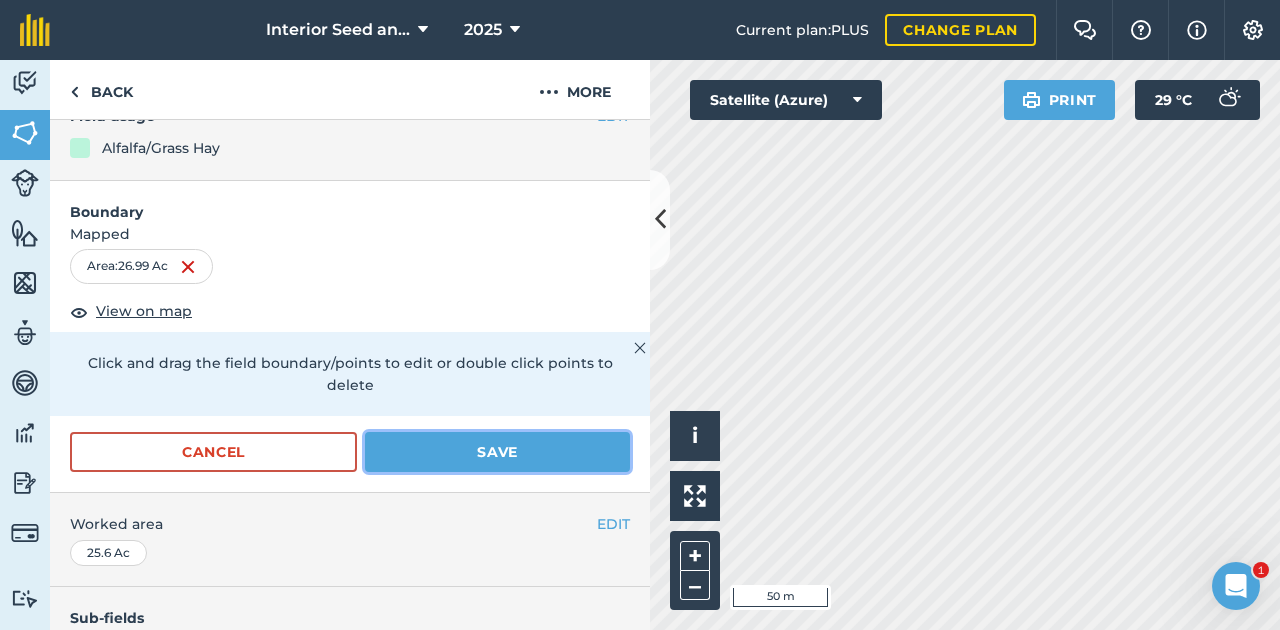 click on "Save" at bounding box center [497, 452] 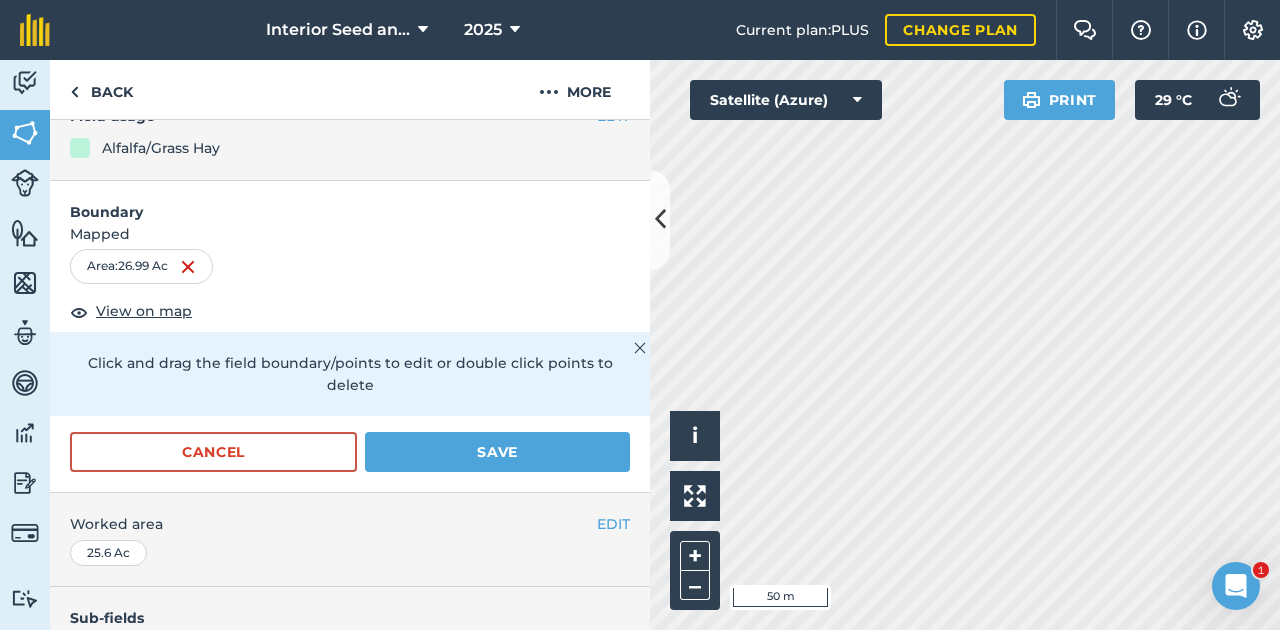 scroll, scrollTop: 216, scrollLeft: 0, axis: vertical 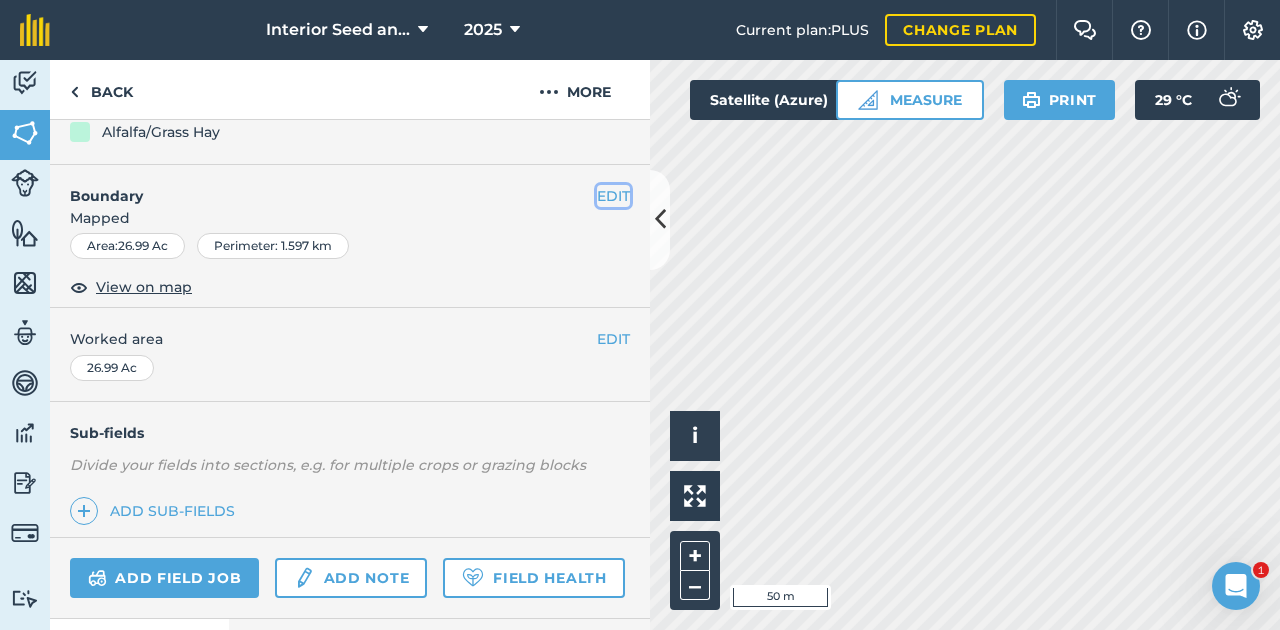 click on "EDIT" at bounding box center (613, 196) 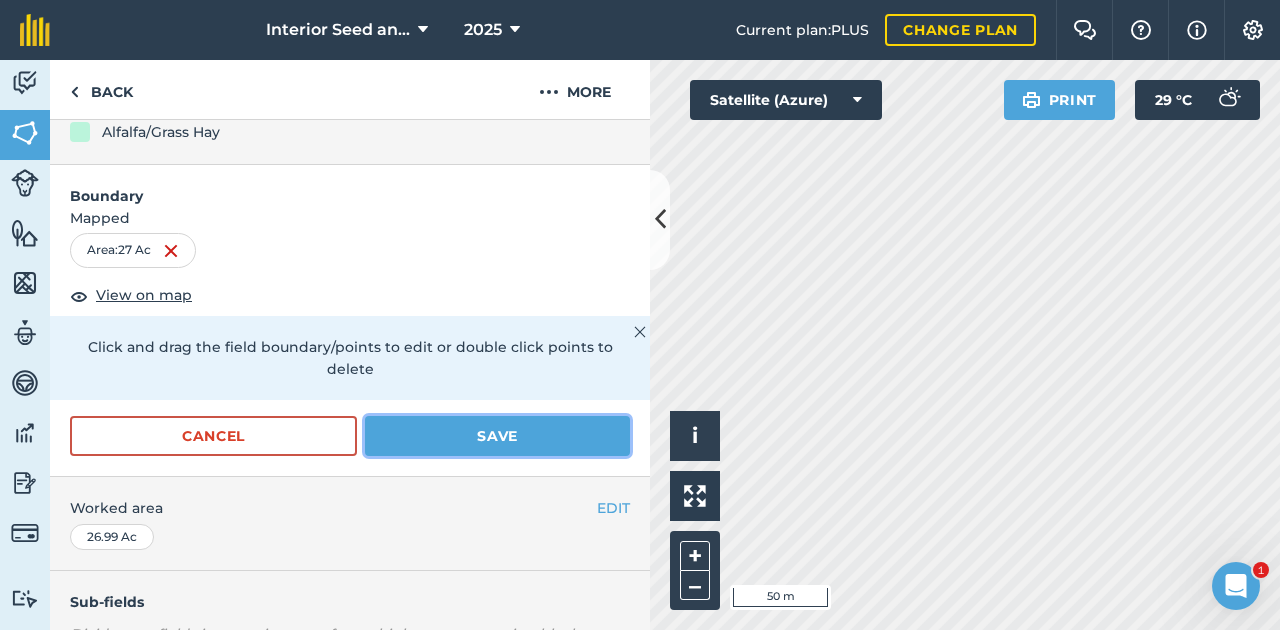 click on "Save" at bounding box center (497, 436) 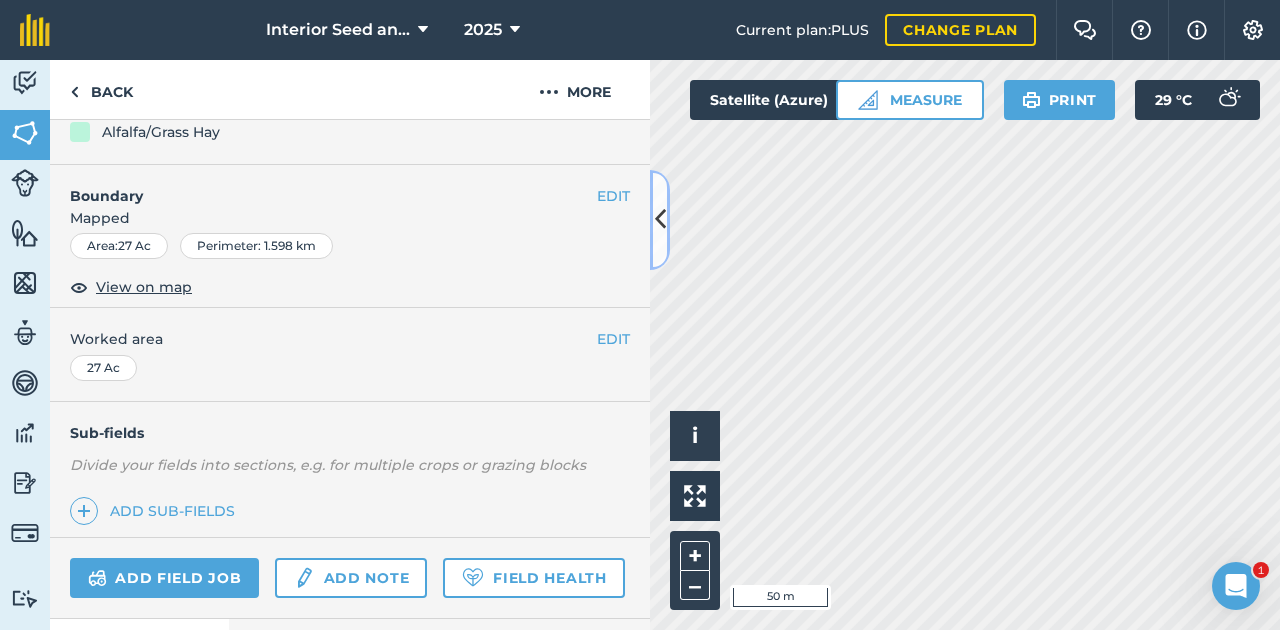 click at bounding box center [660, 219] 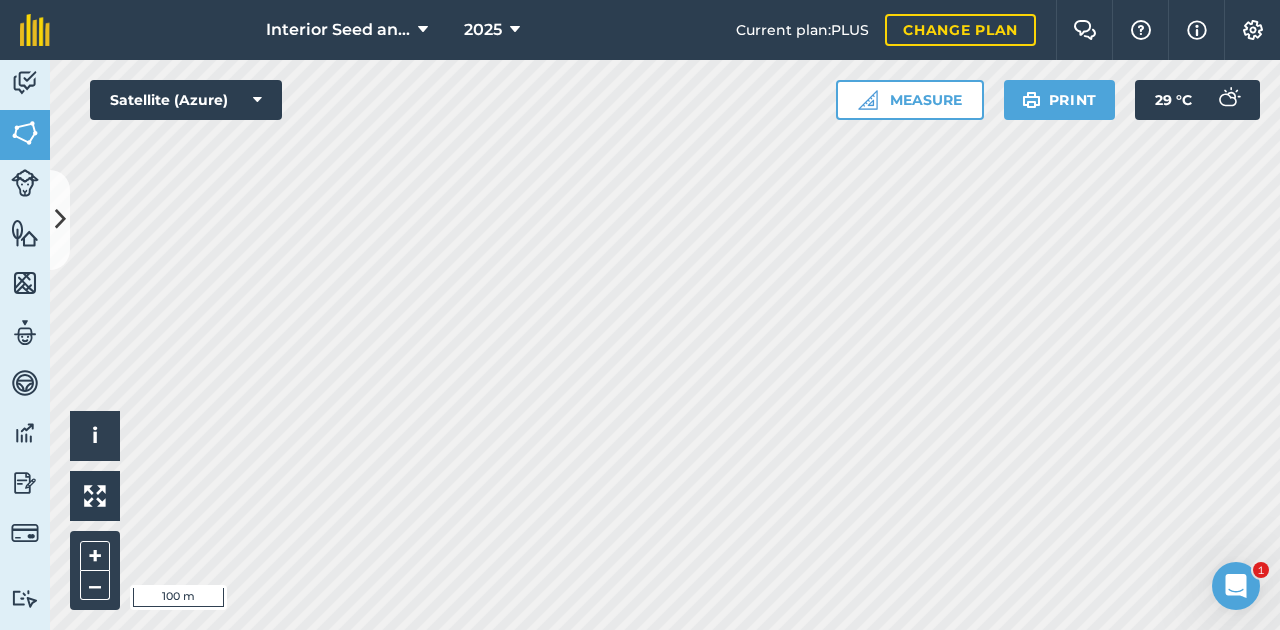 click 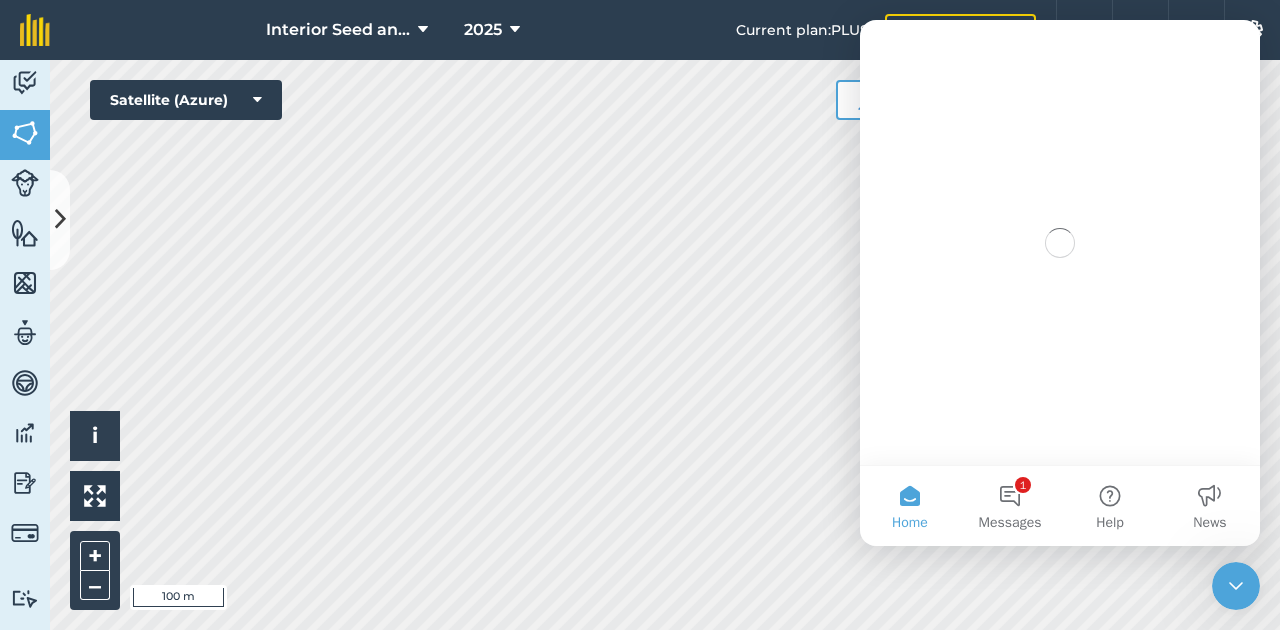 scroll, scrollTop: 0, scrollLeft: 0, axis: both 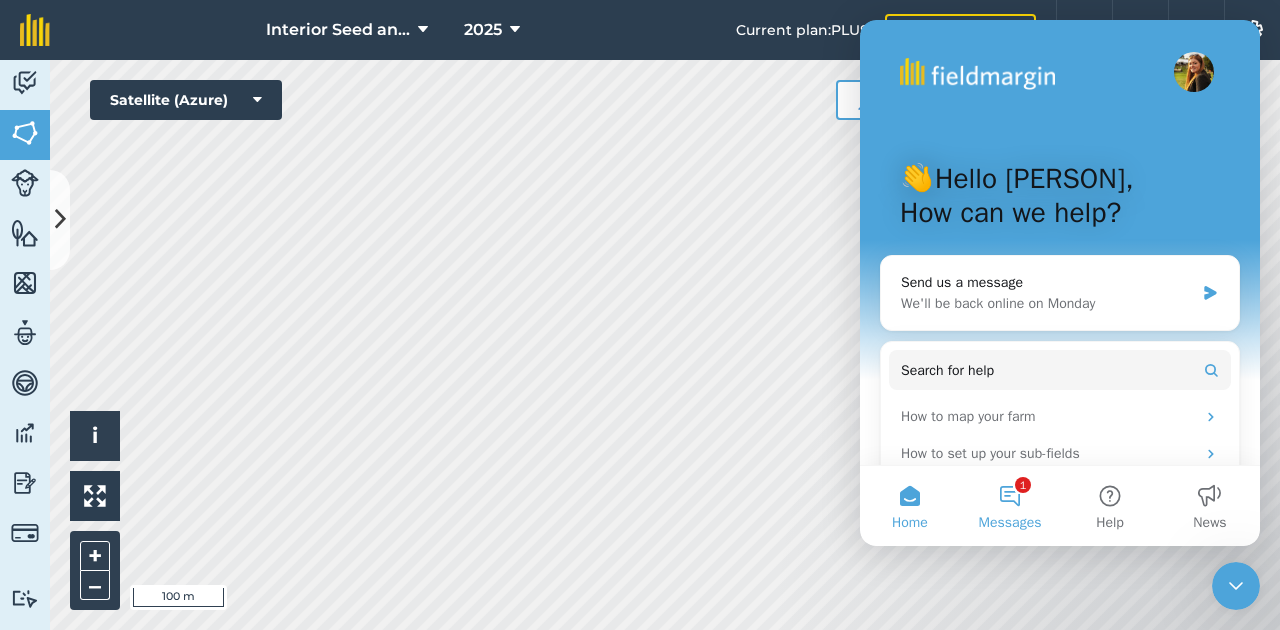 click on "1 Messages" at bounding box center [1010, 506] 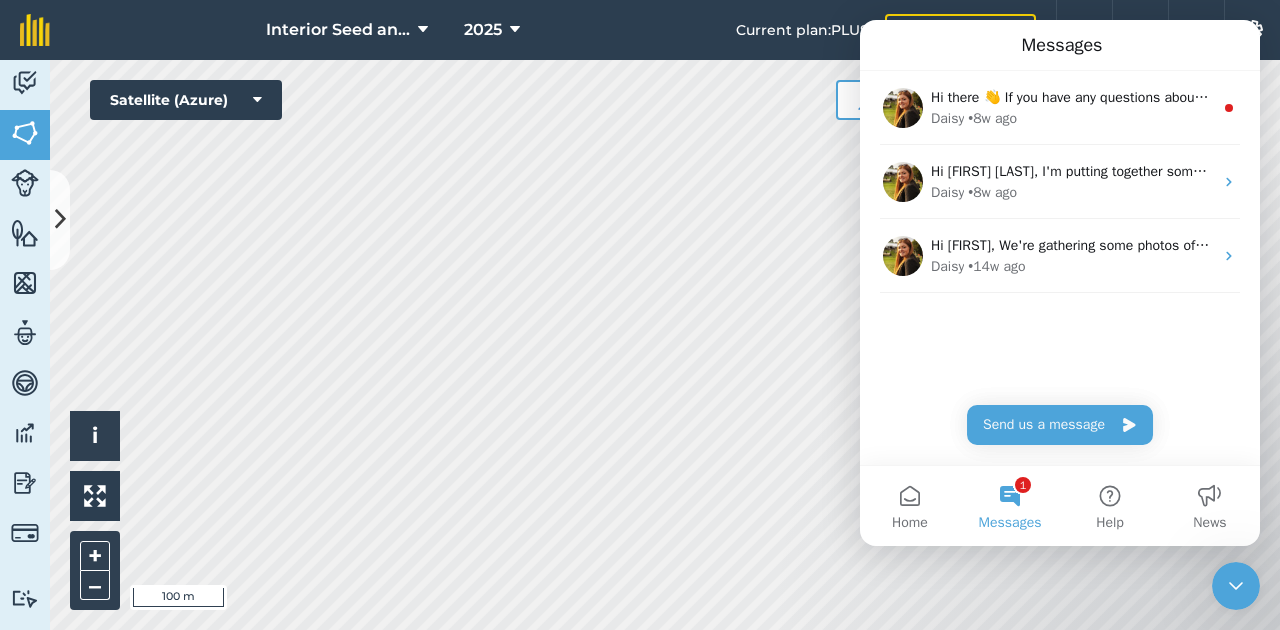 click 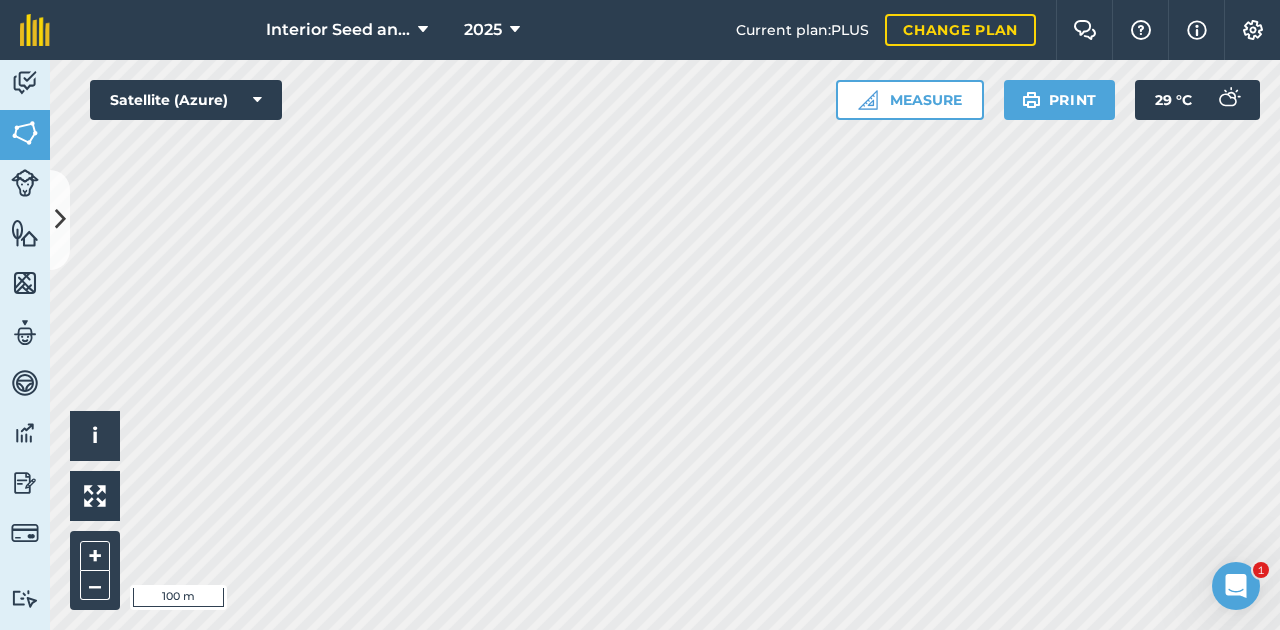 scroll, scrollTop: 0, scrollLeft: 0, axis: both 